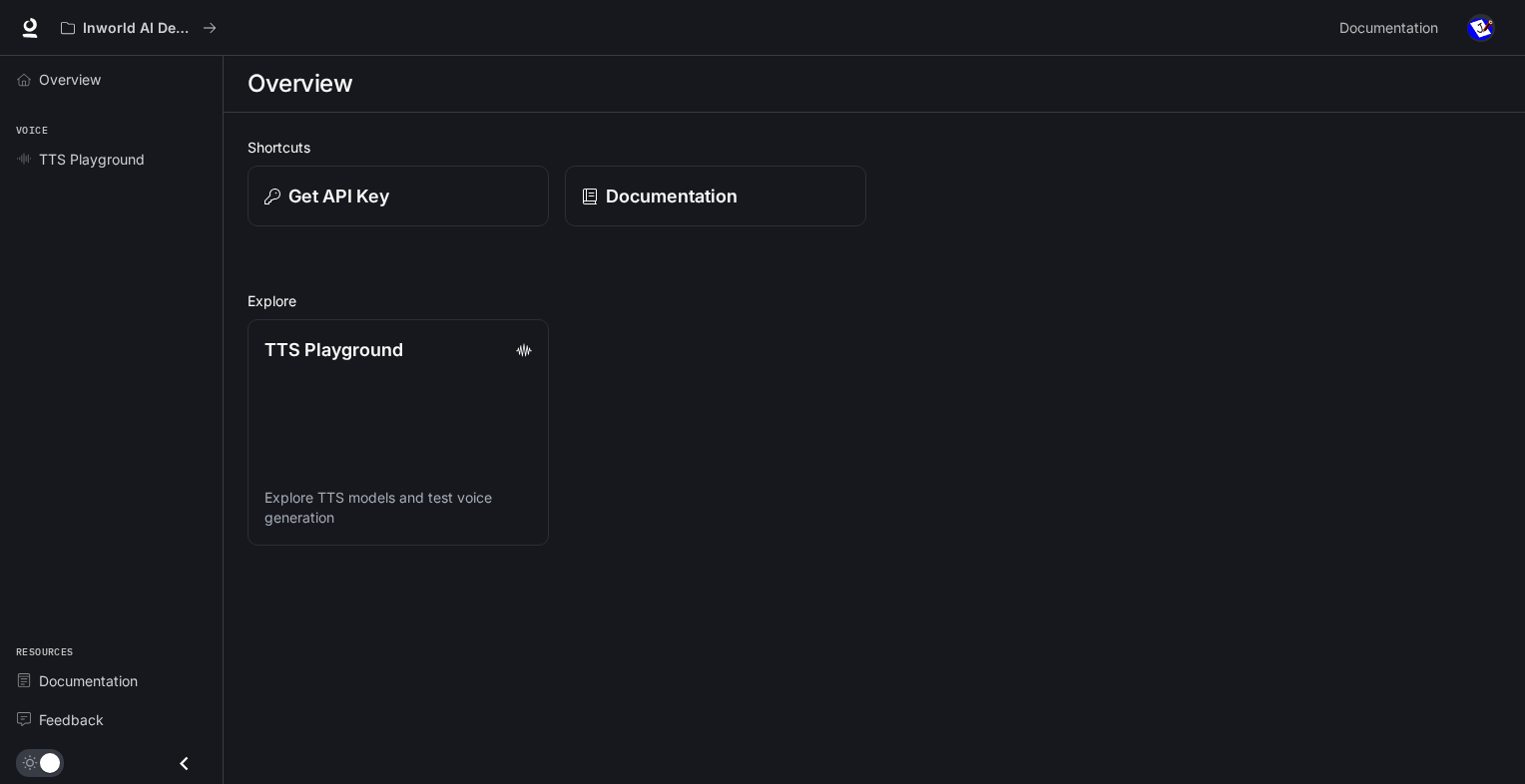 scroll, scrollTop: 0, scrollLeft: 0, axis: both 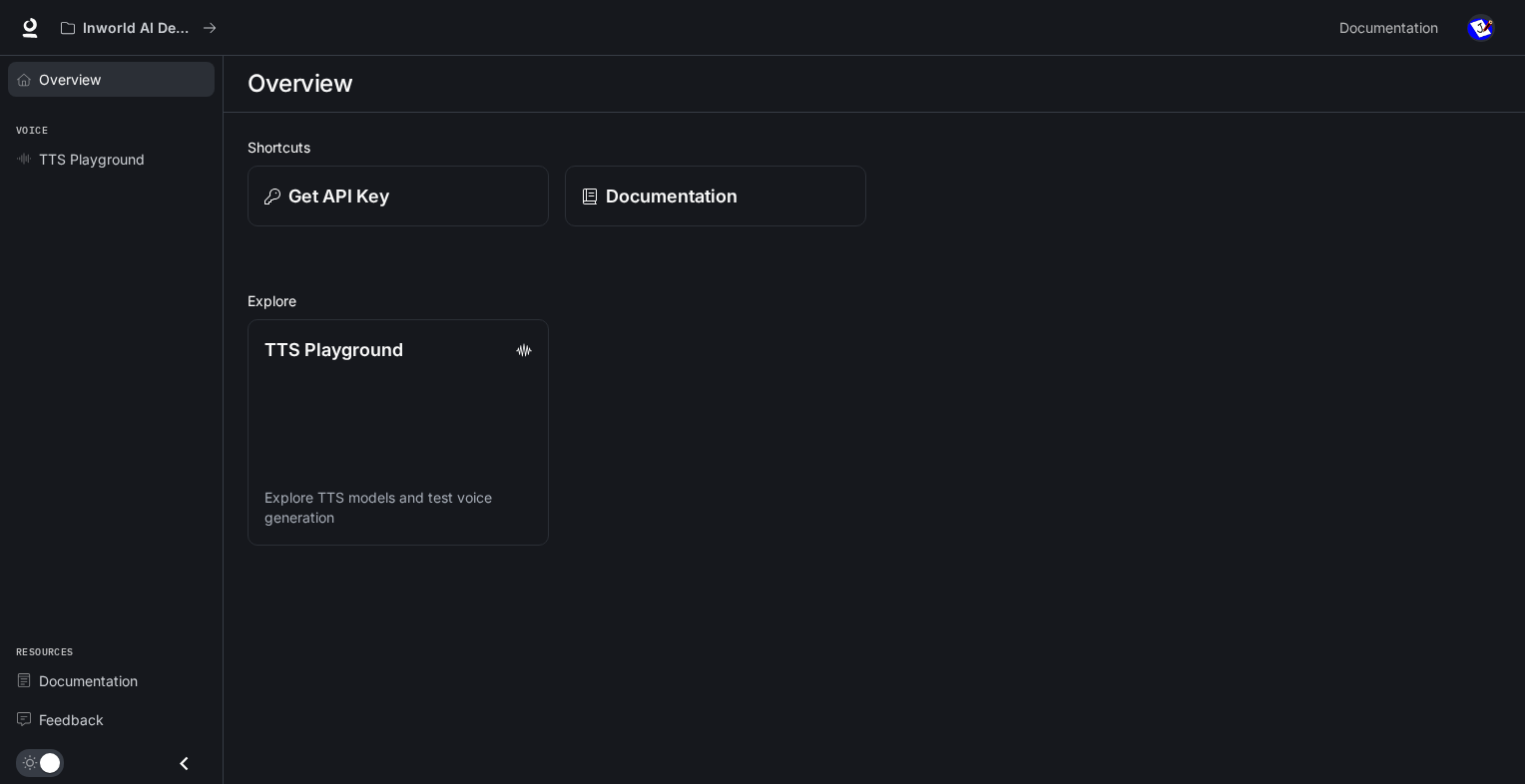 click on "Overview" at bounding box center (70, 79) 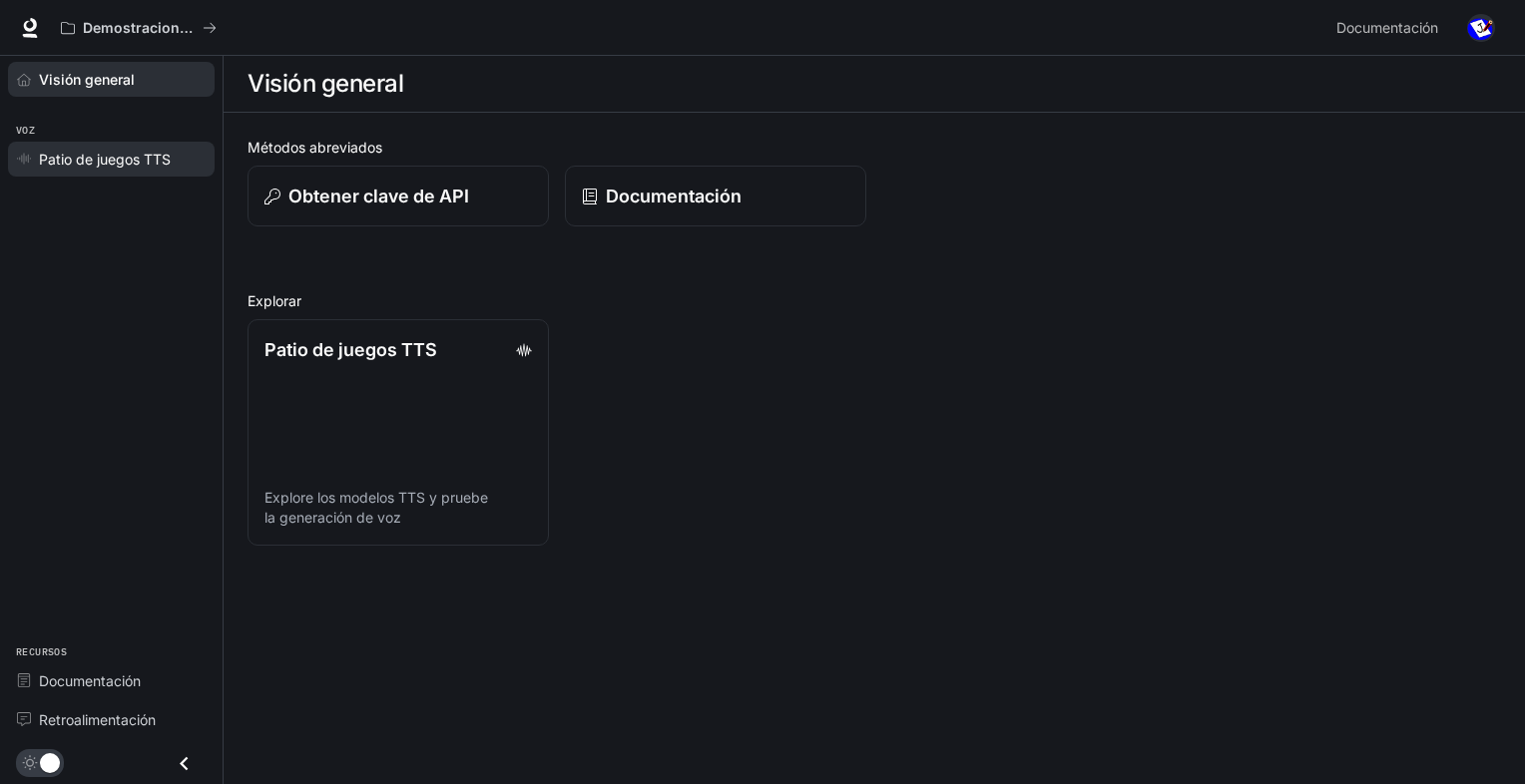 click on "Patio de juegos TTS" at bounding box center (105, 159) 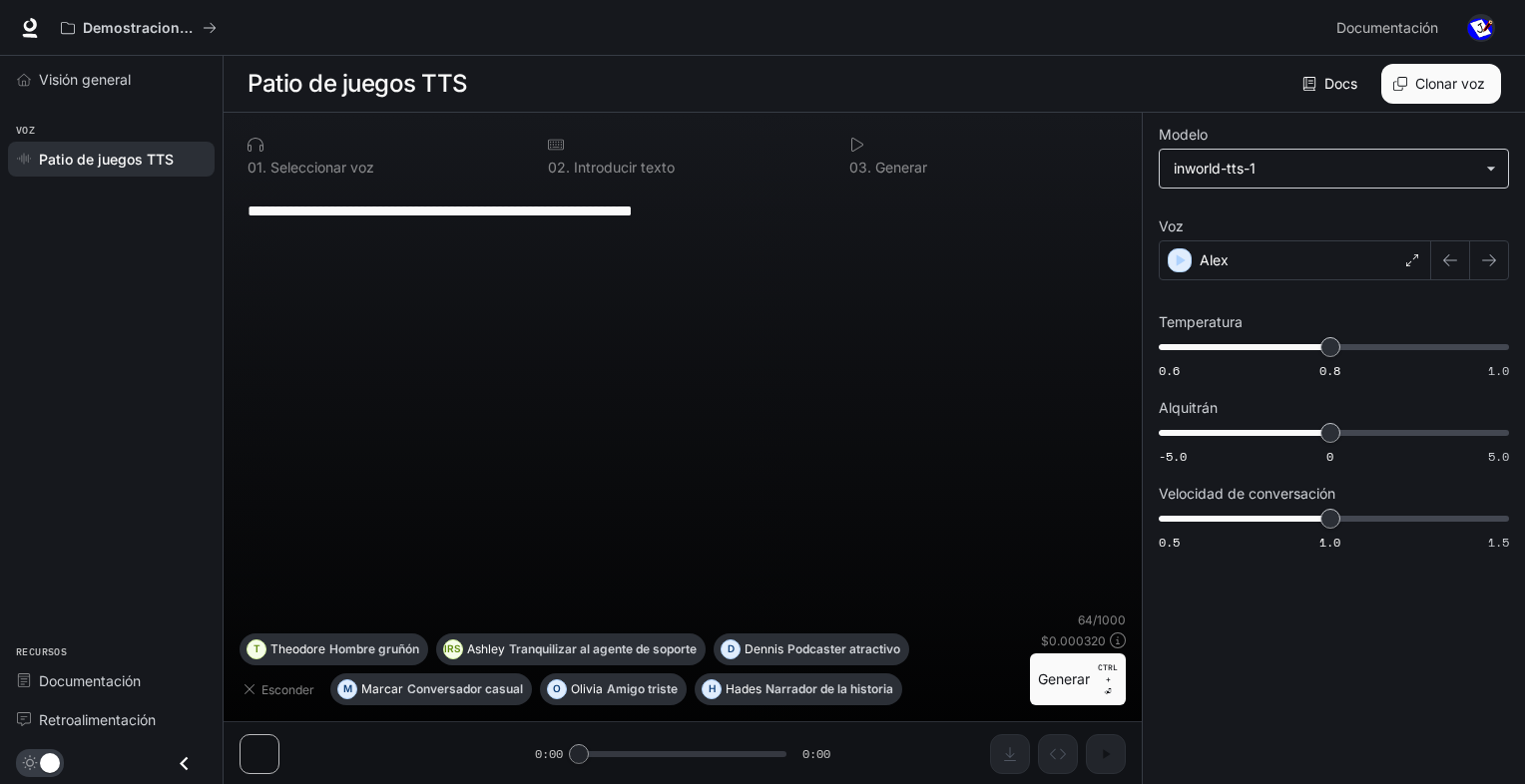 click on "**********" at bounding box center (762, 392) 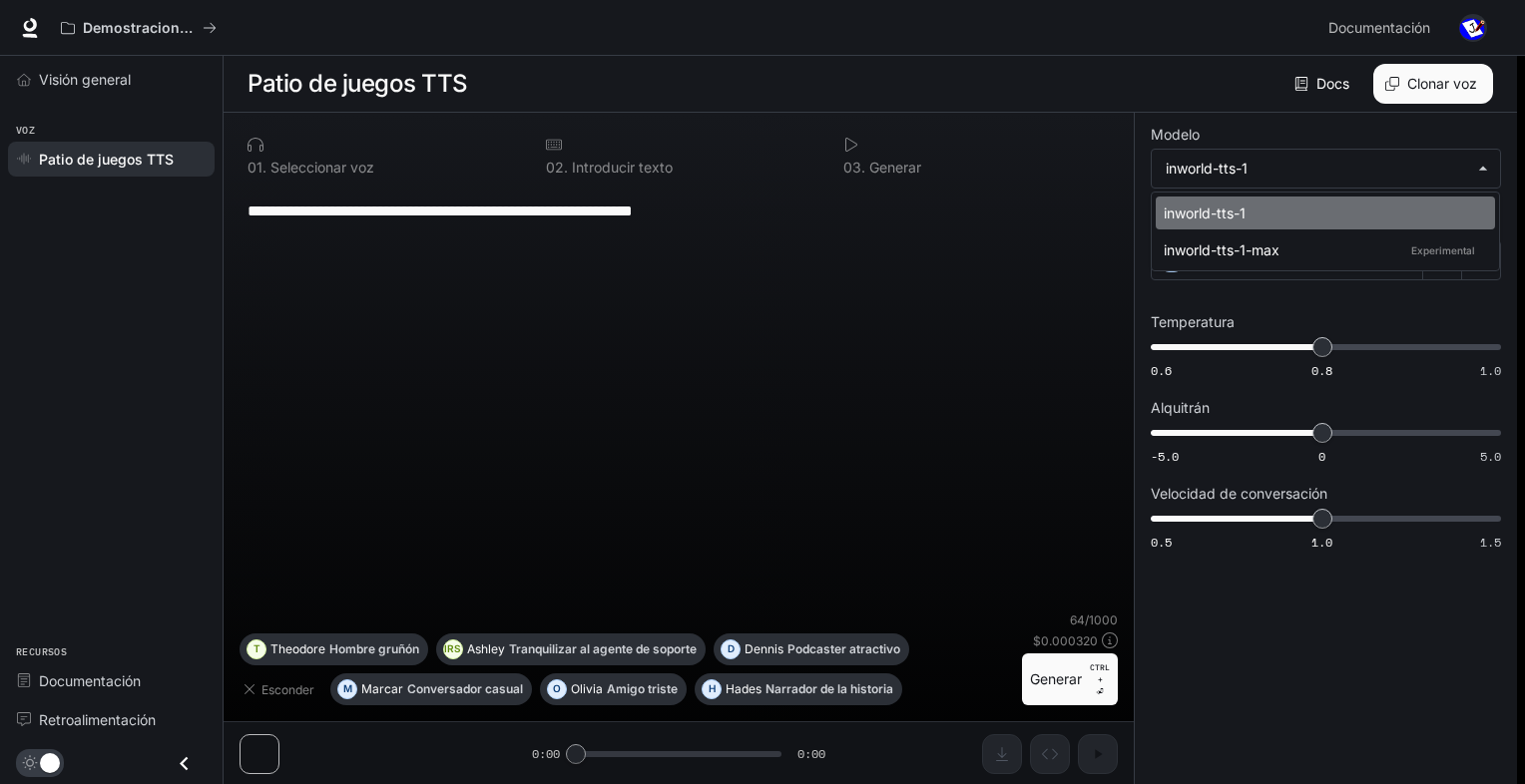 click on "inworld-tts-1" at bounding box center (1321, 212) 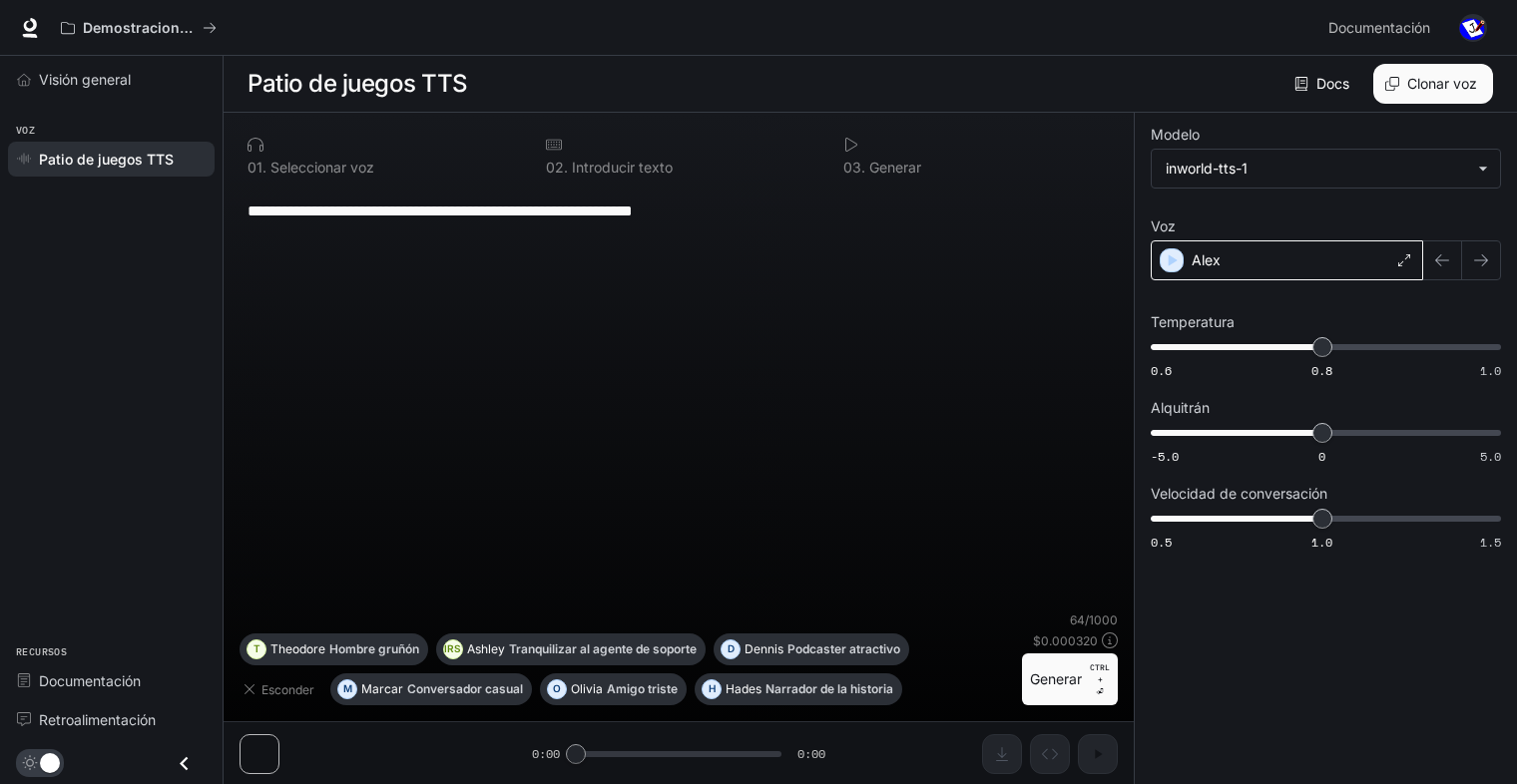 click on "Alex" at bounding box center (1286, 260) 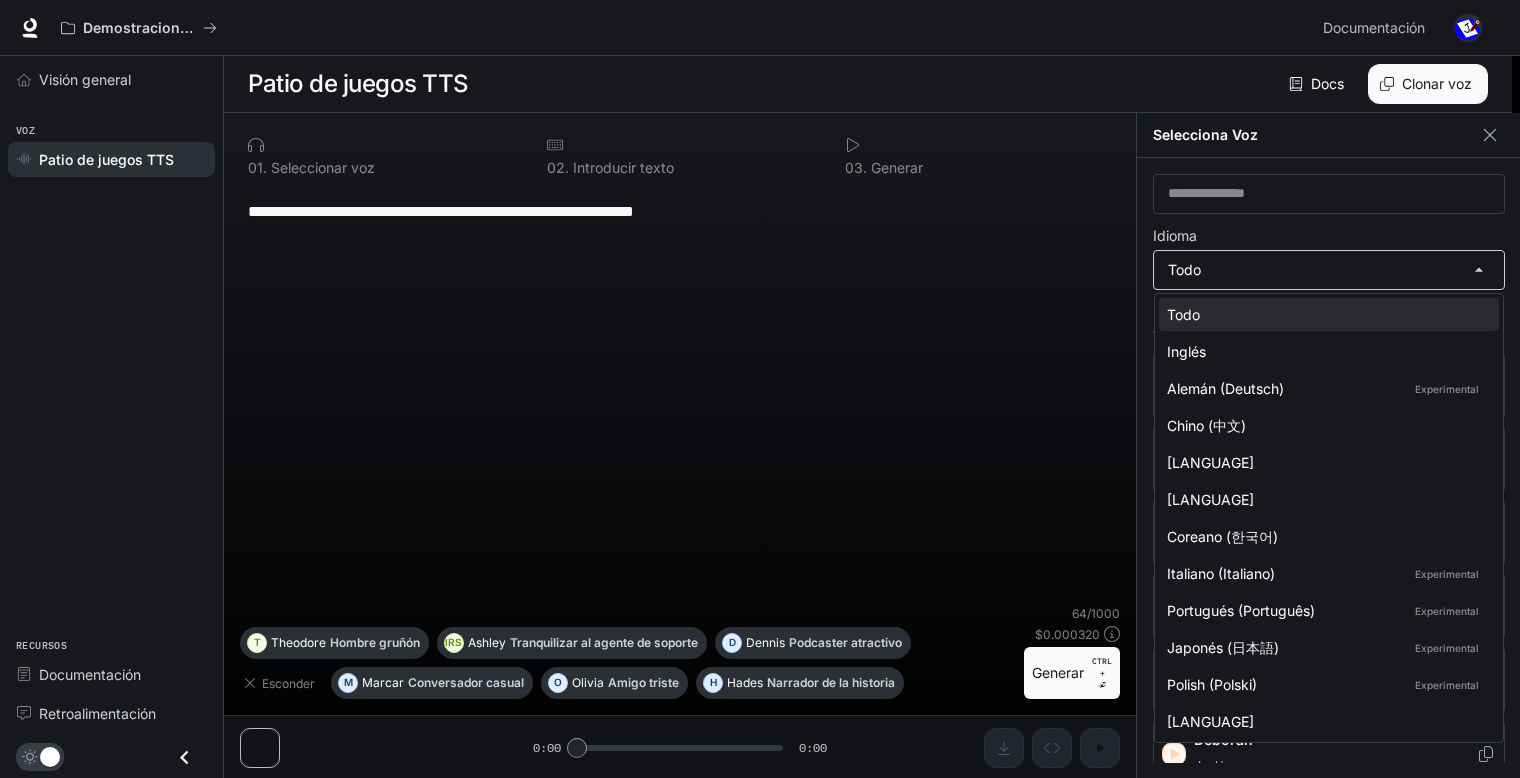 click on "**********" at bounding box center (760, 389) 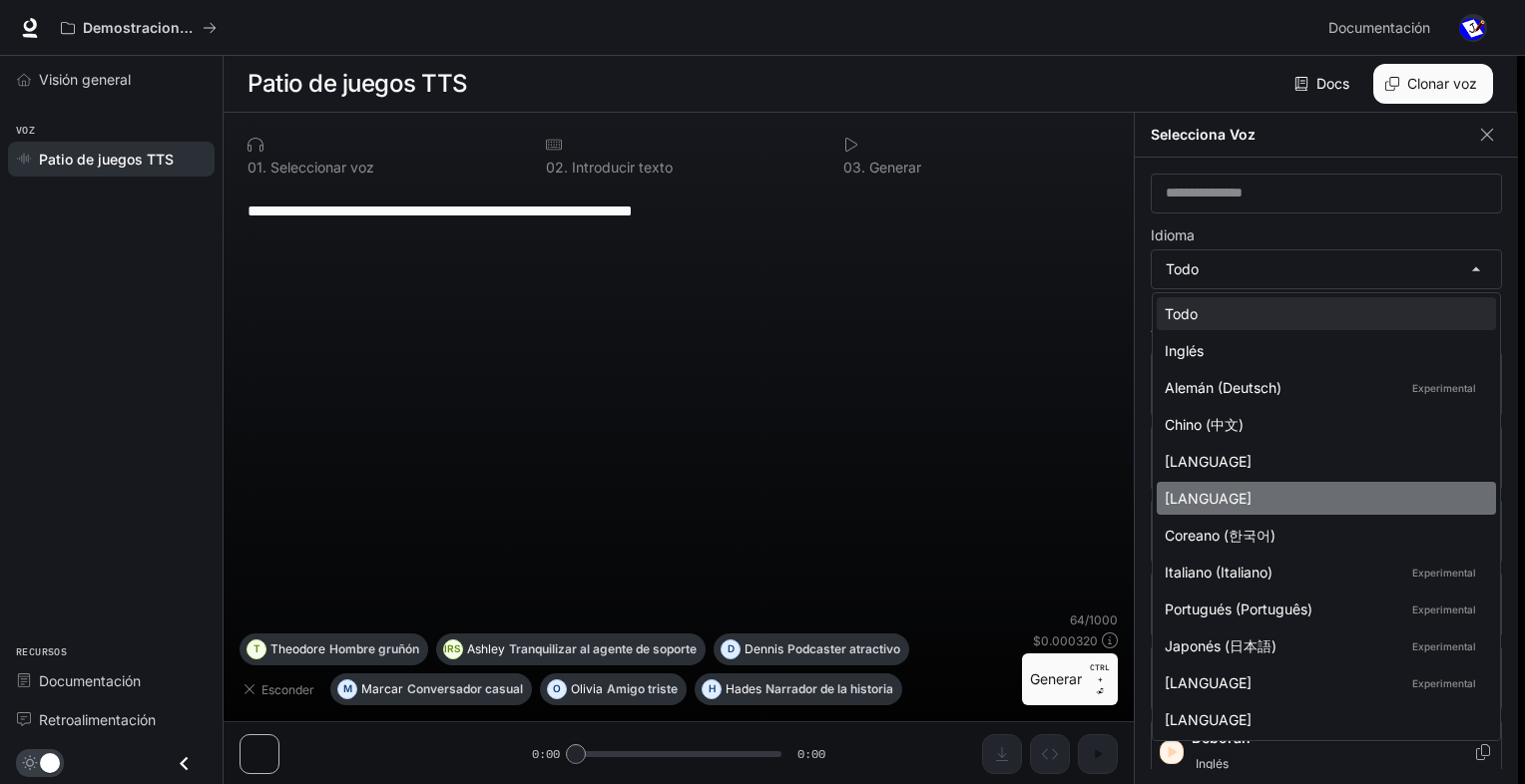 click on "[LANGUAGE]" at bounding box center [1322, 313] 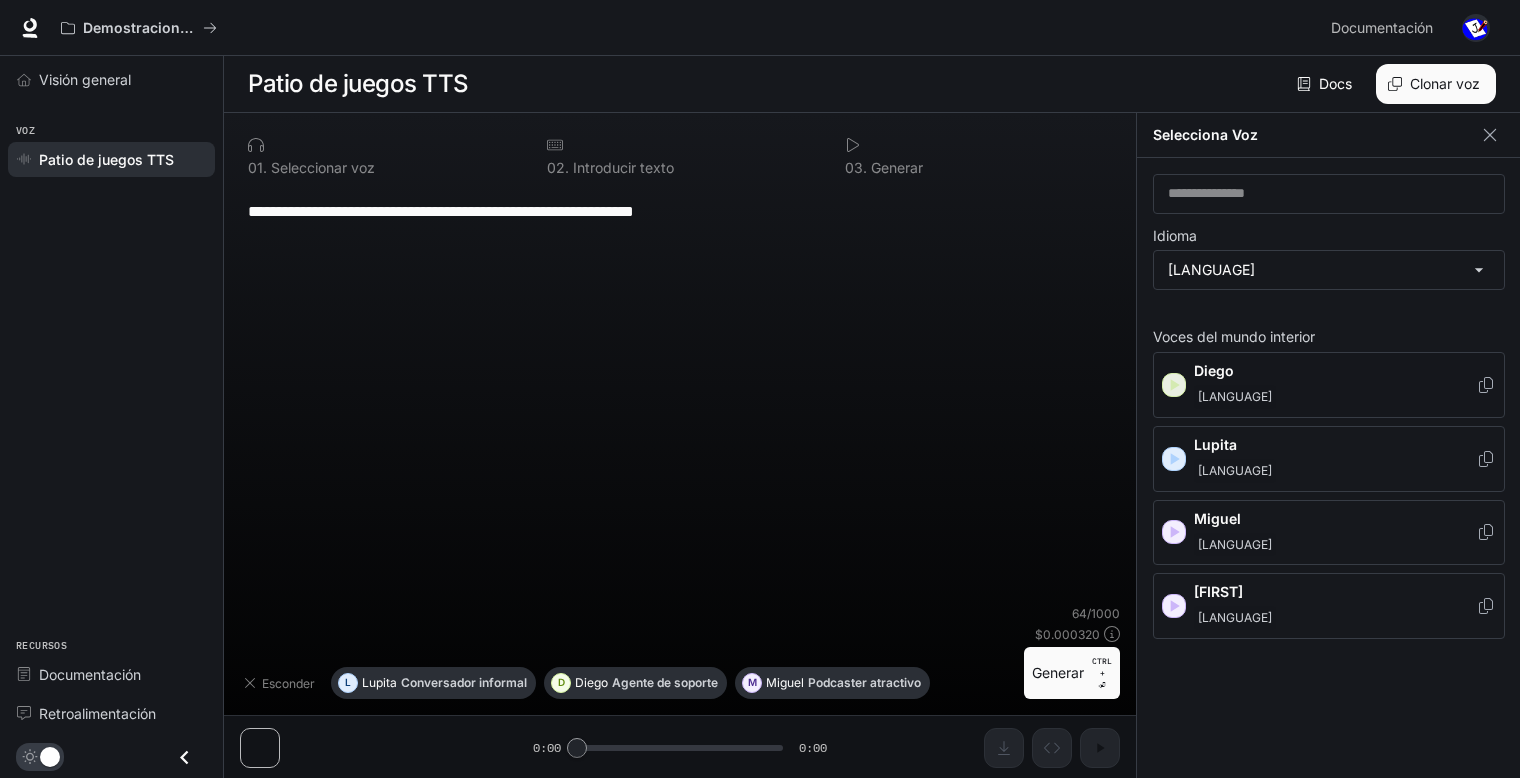 click at bounding box center (1174, 385) 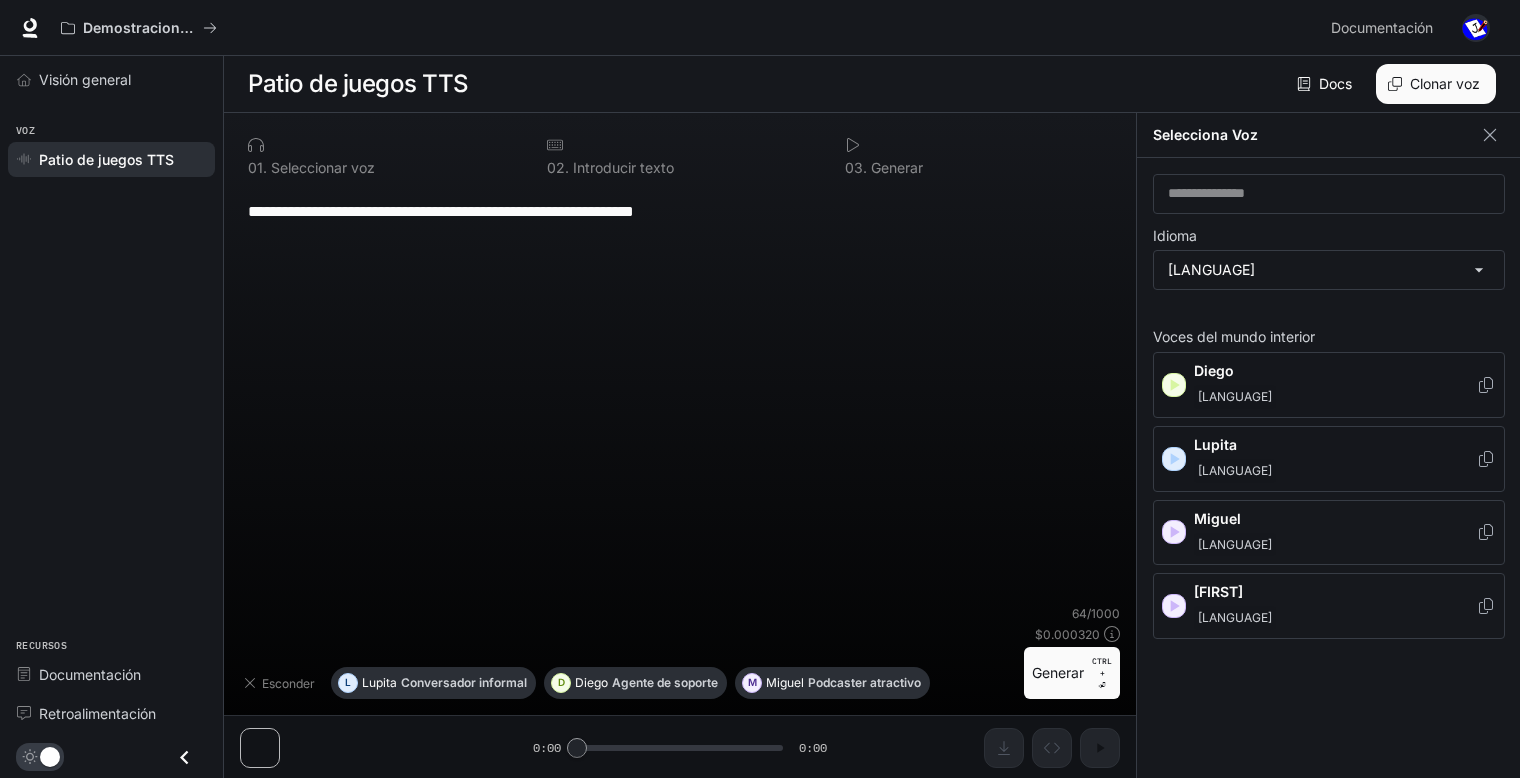 click at bounding box center (1175, 459) 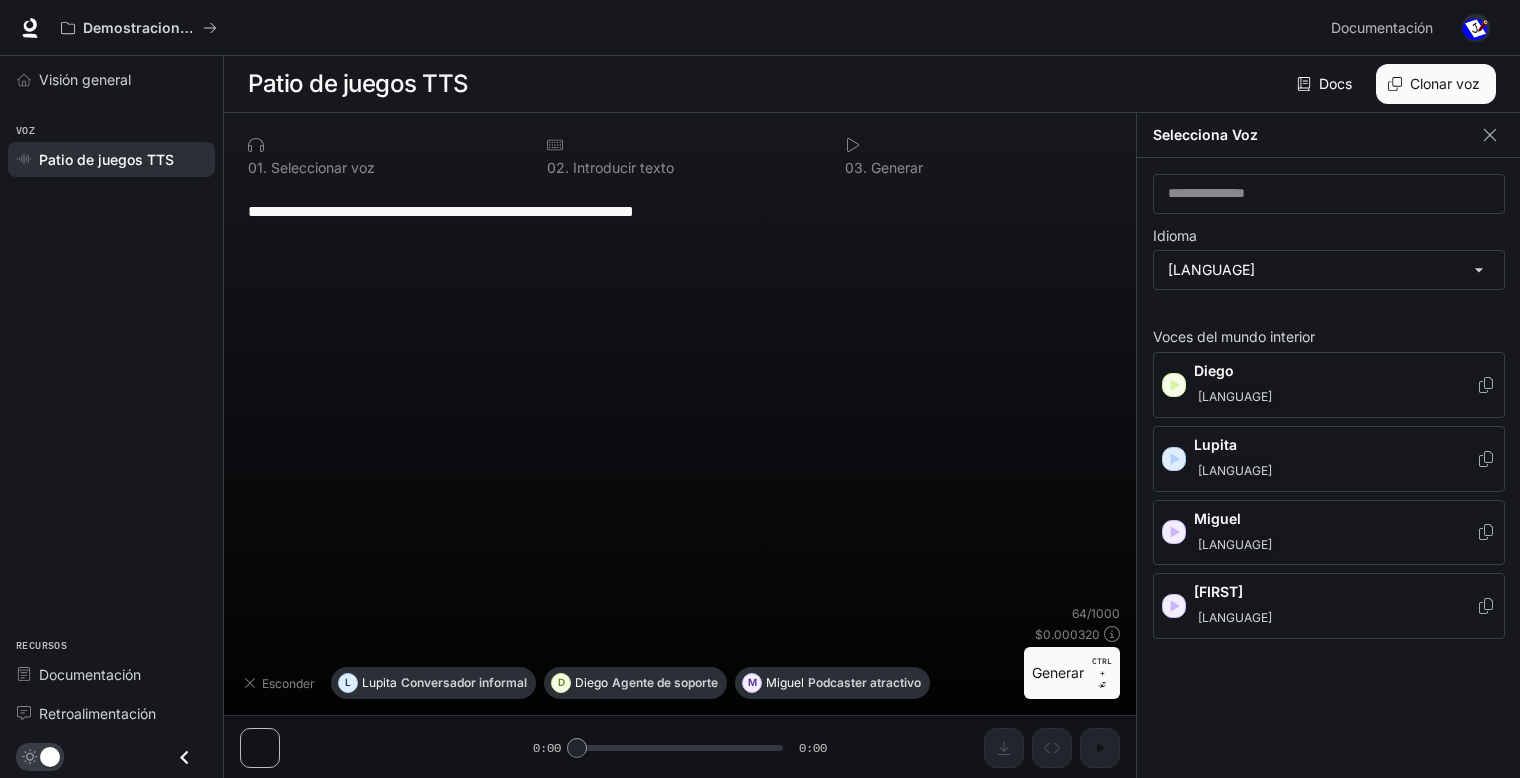 click on "[LANGUAGE]" at bounding box center (1235, 397) 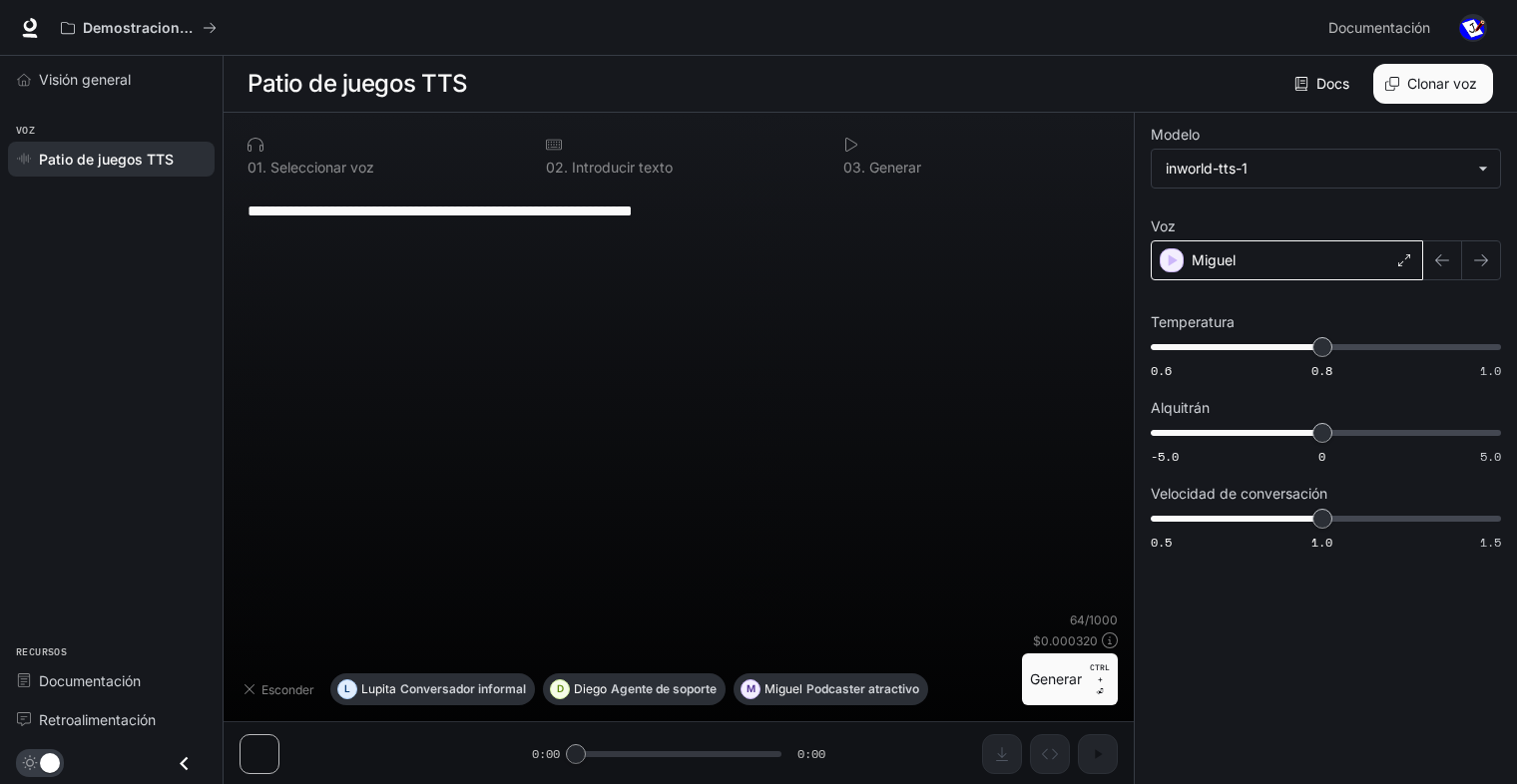 click on "Miguel" at bounding box center (1286, 260) 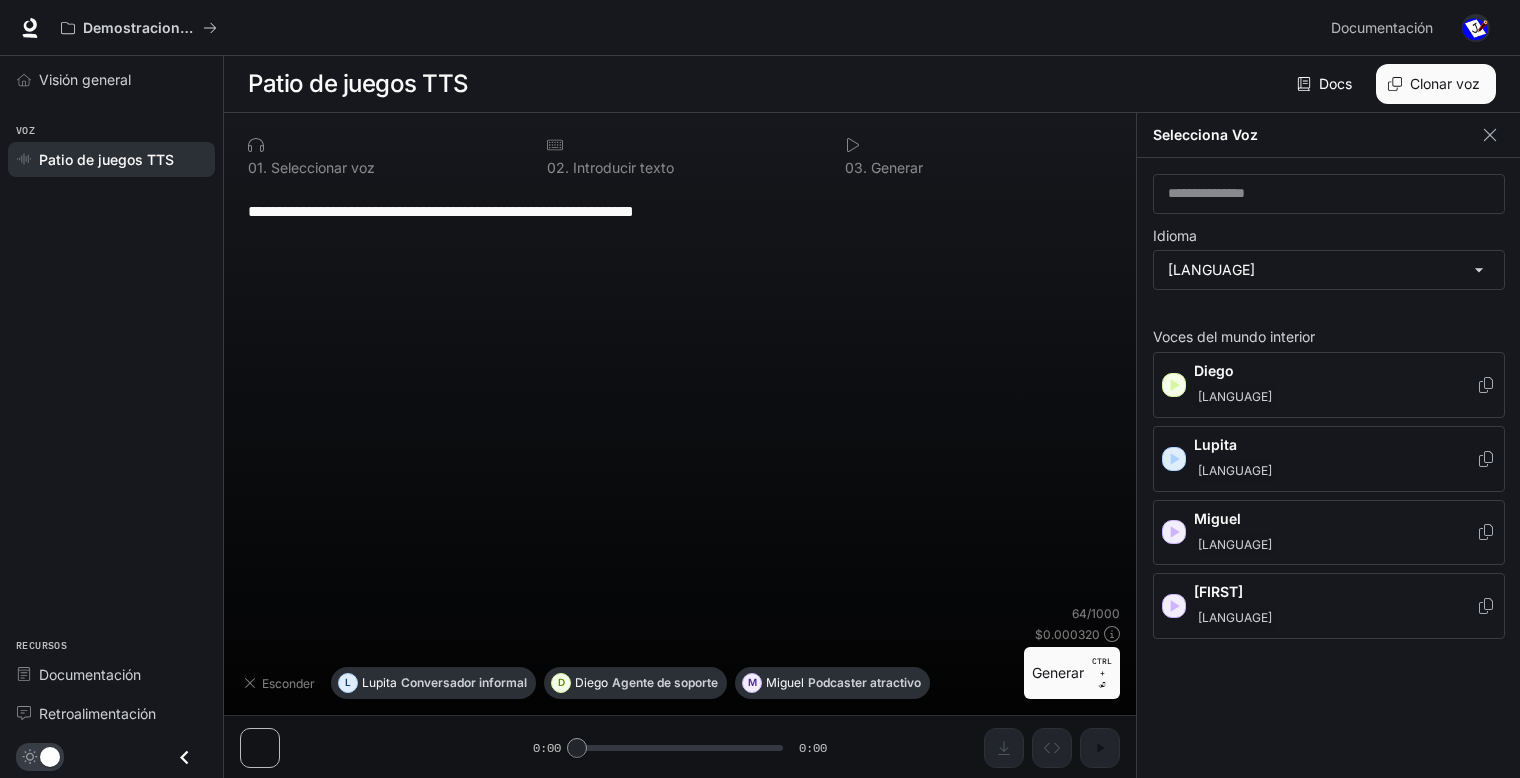 click at bounding box center (1174, 459) 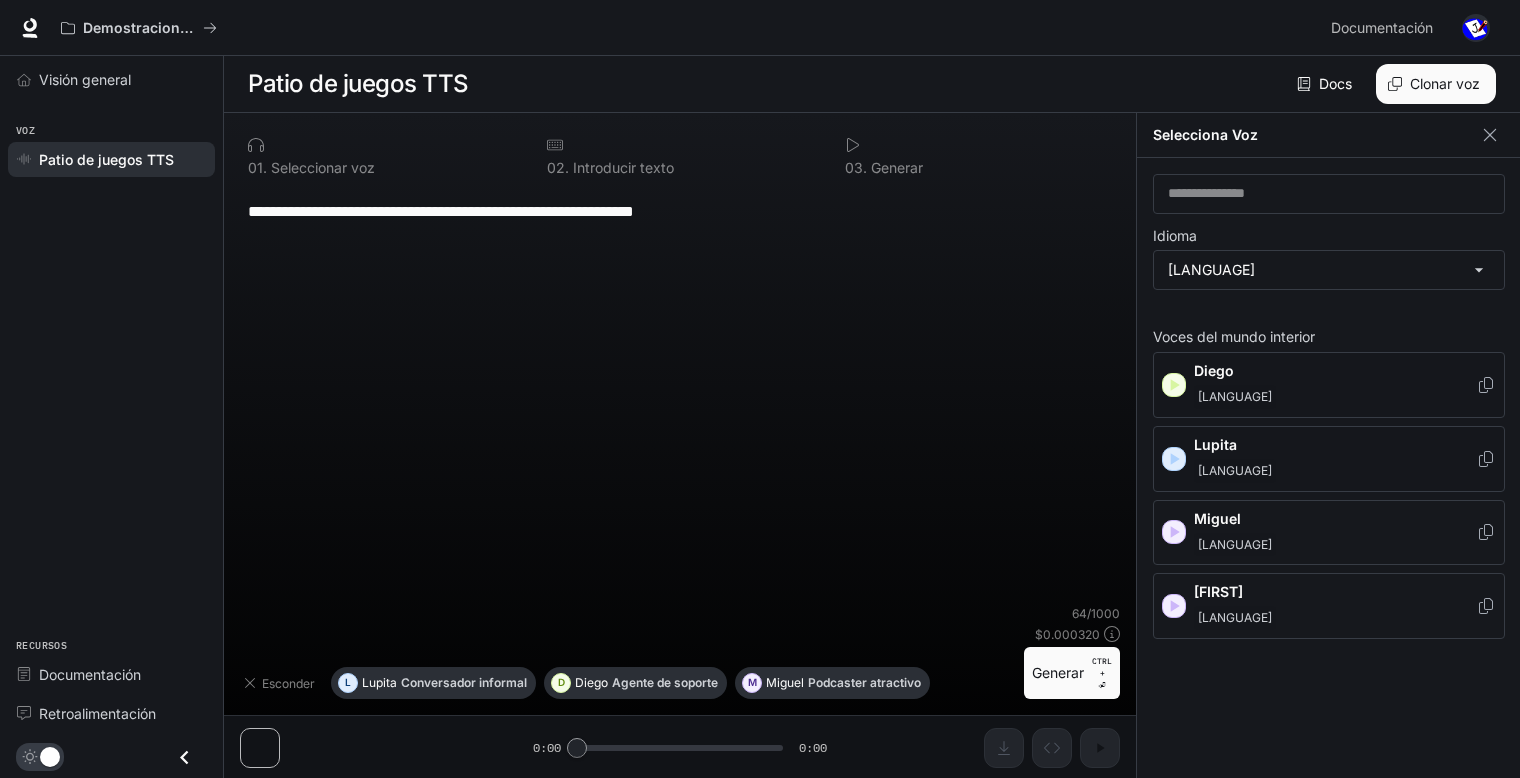 click at bounding box center (1174, 385) 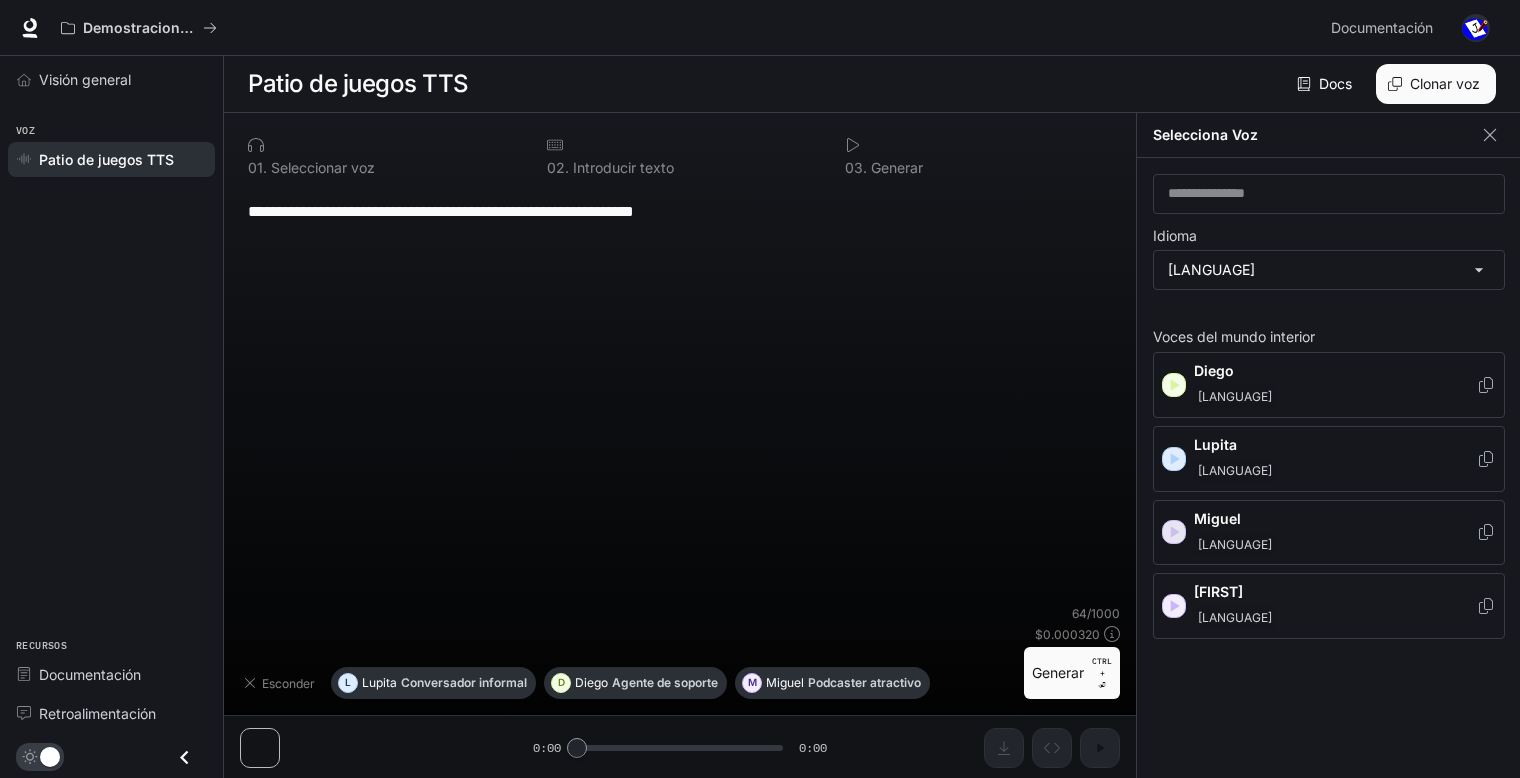click at bounding box center [1175, 533] 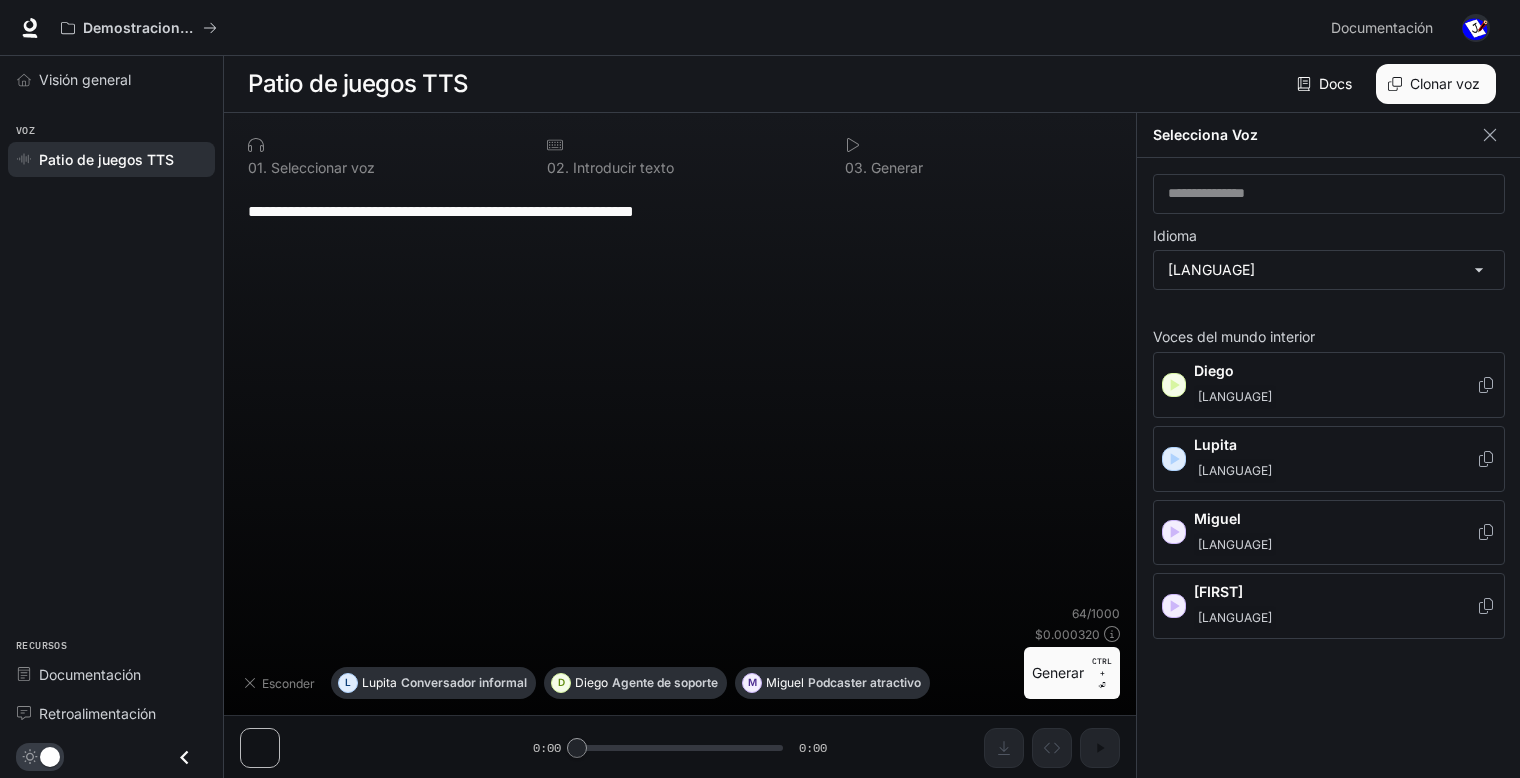 click at bounding box center [1175, 533] 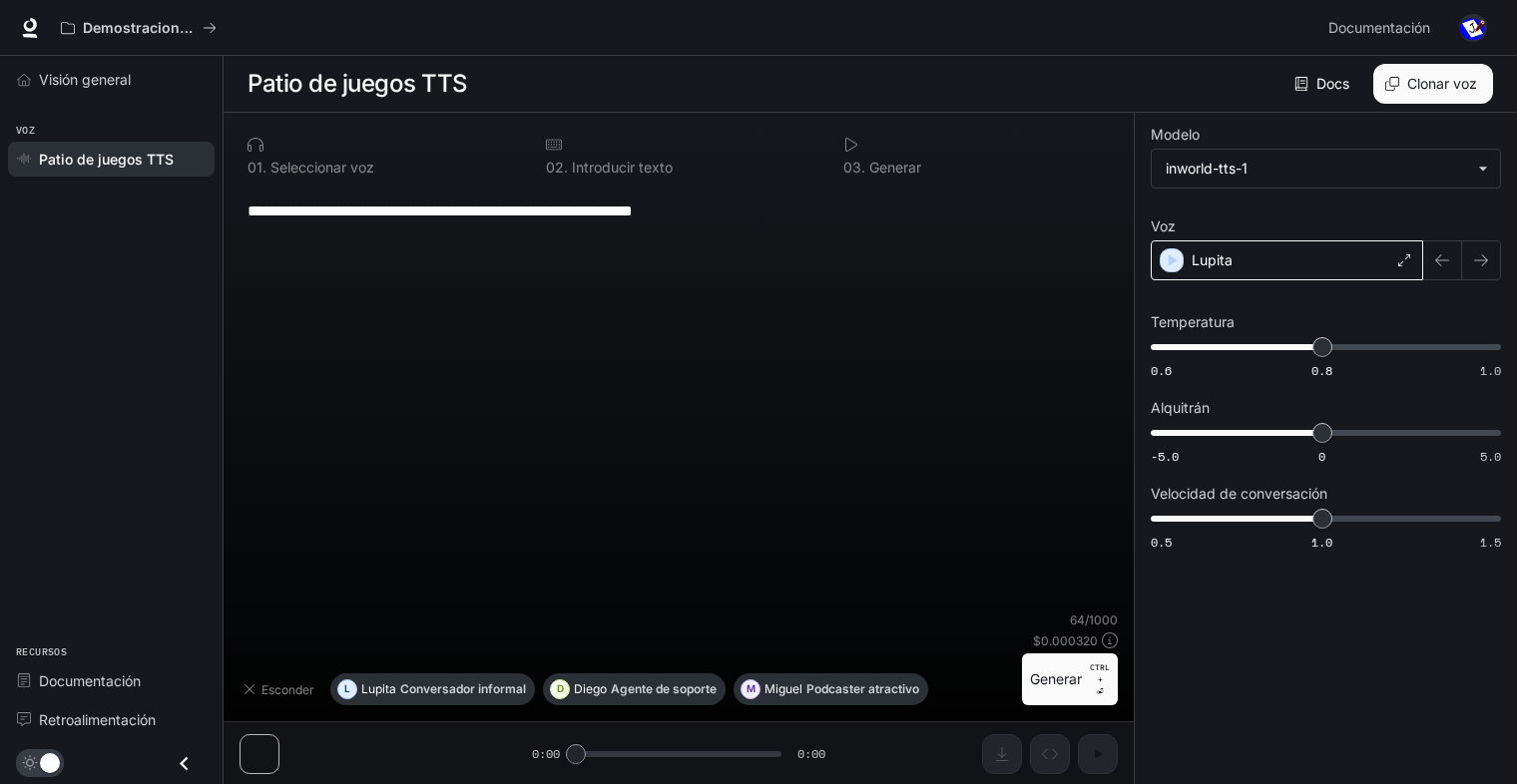 click on "Lupita" at bounding box center (1286, 260) 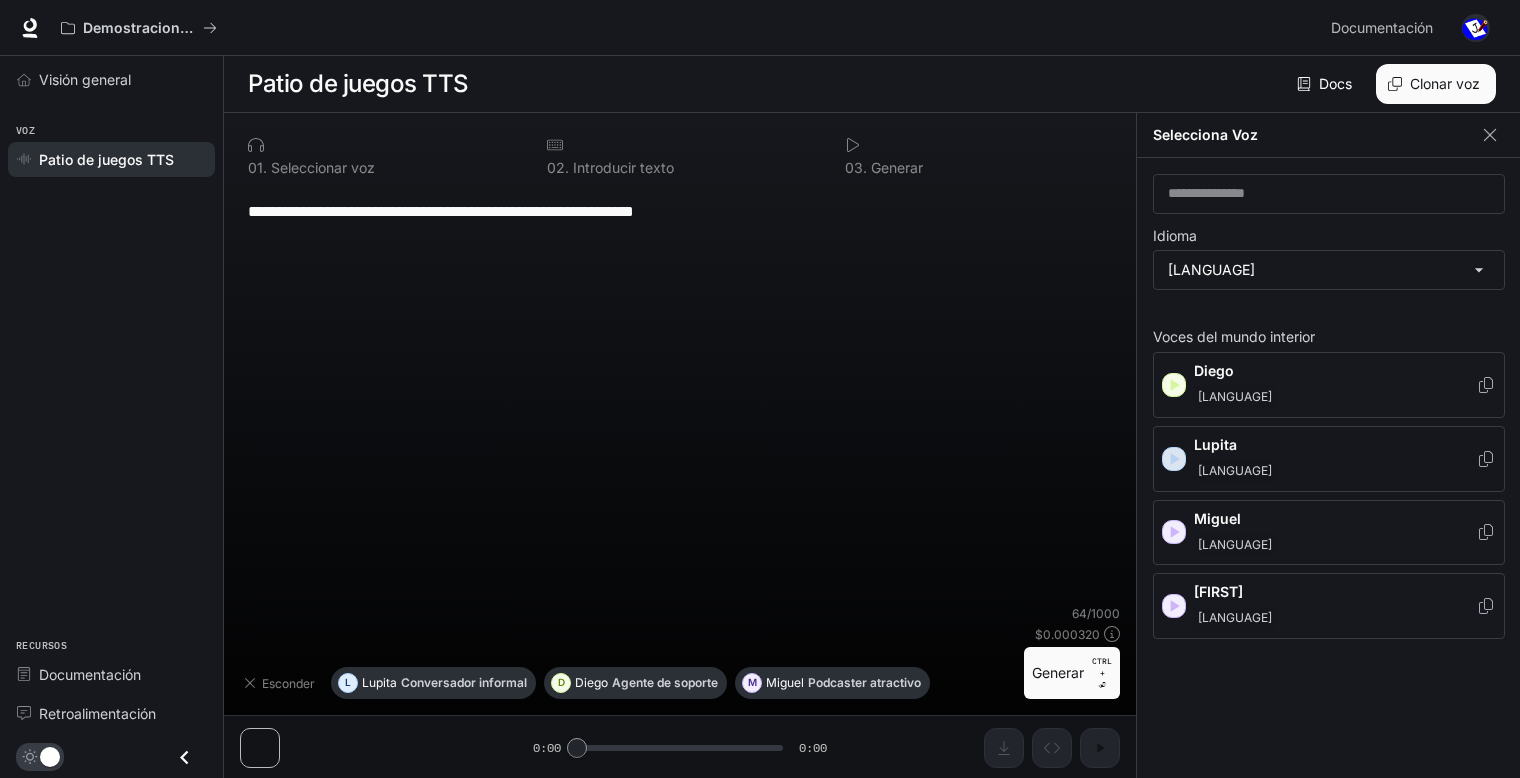 click at bounding box center (1174, 459) 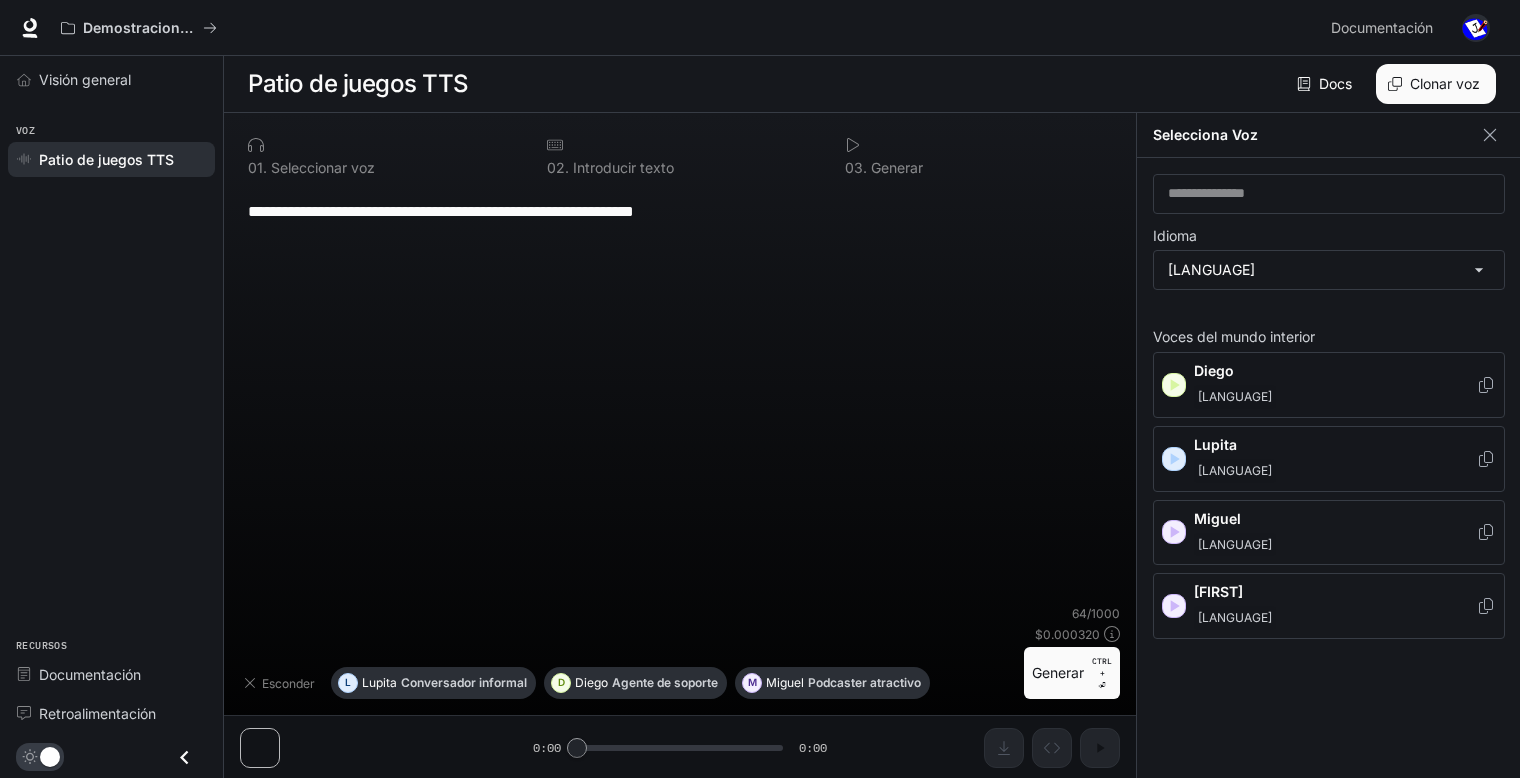 click on "[LANGUAGE]" at bounding box center [1335, 397] 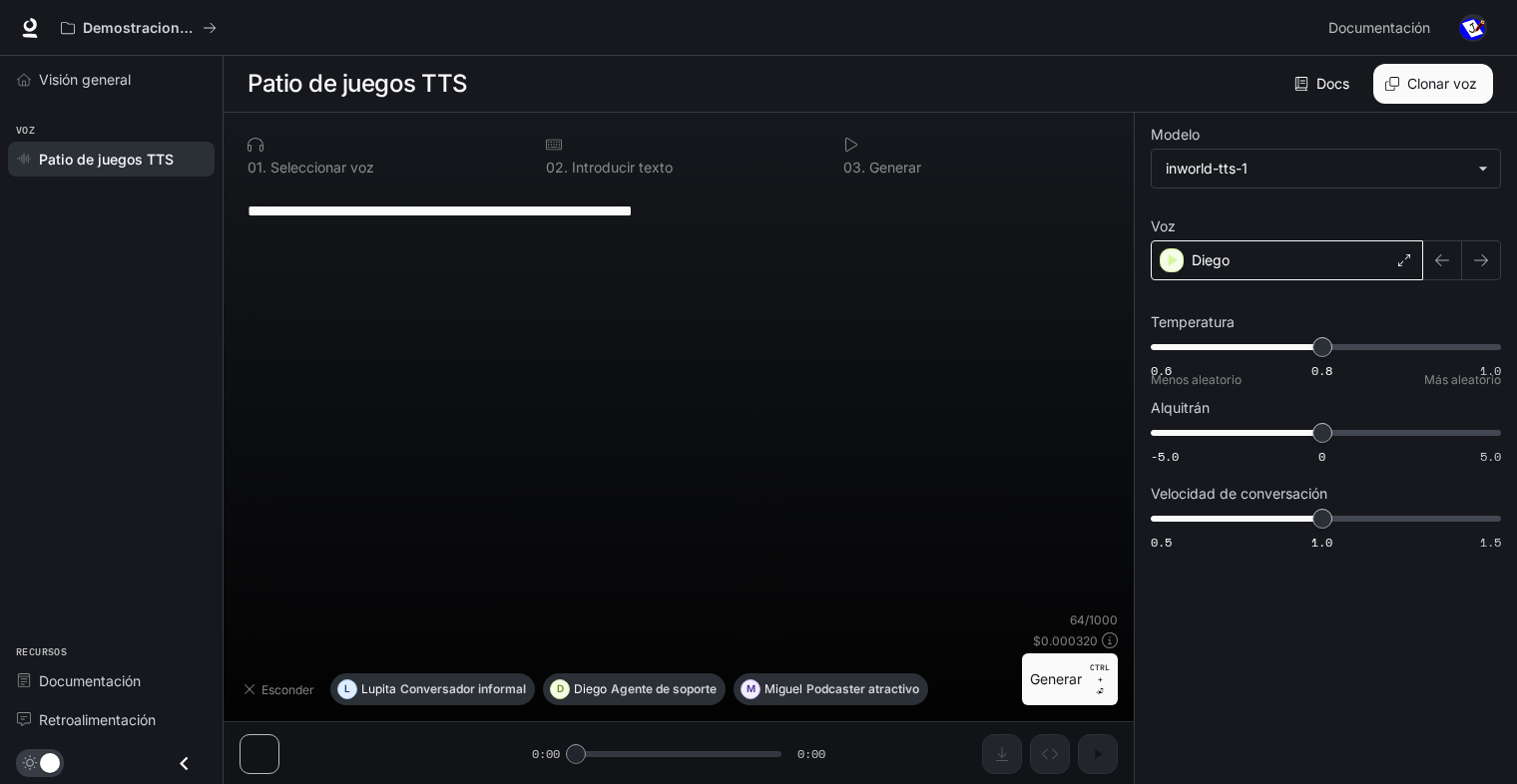 click on "Diego" at bounding box center [1286, 260] 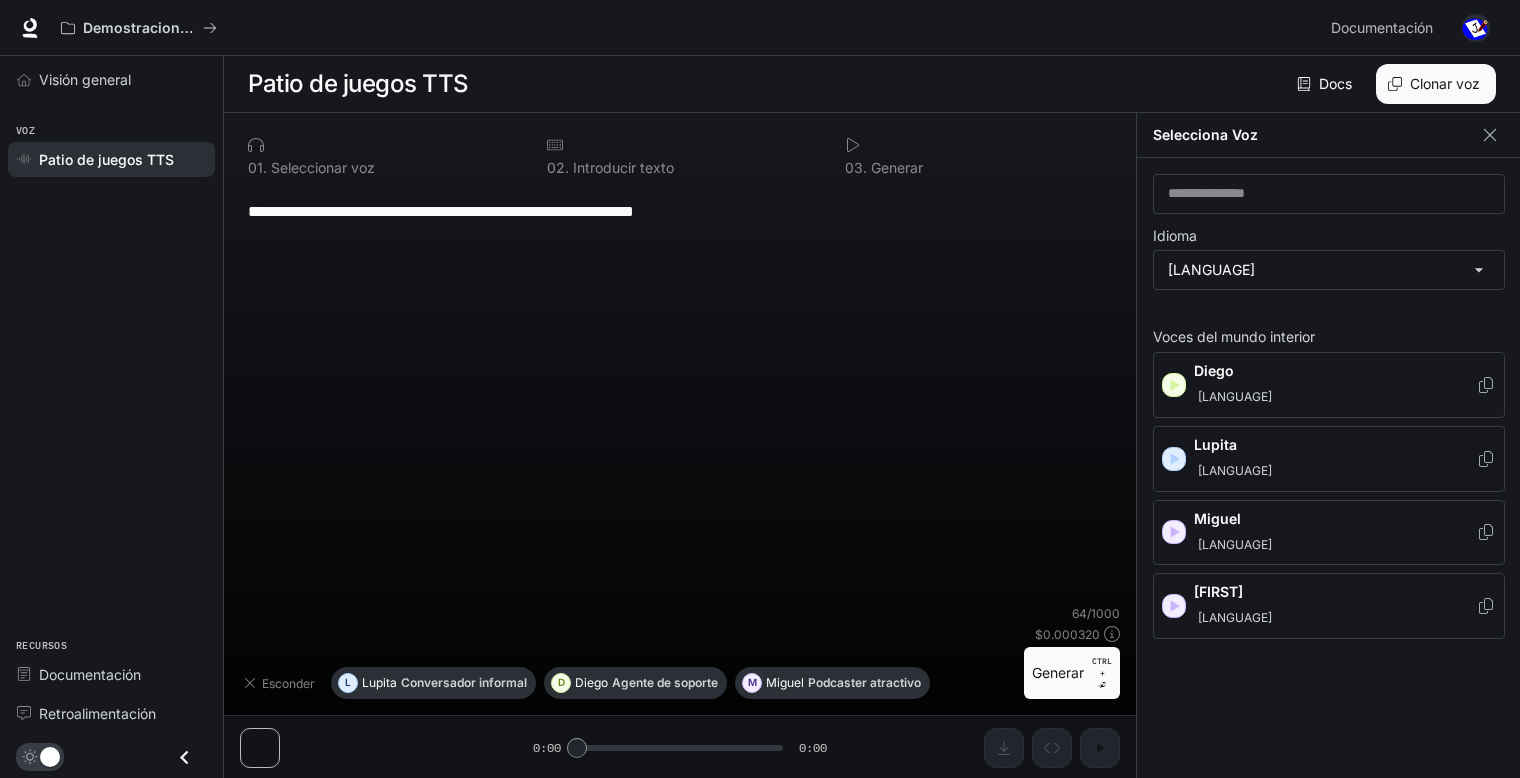 click on "Lupita" at bounding box center (1335, 371) 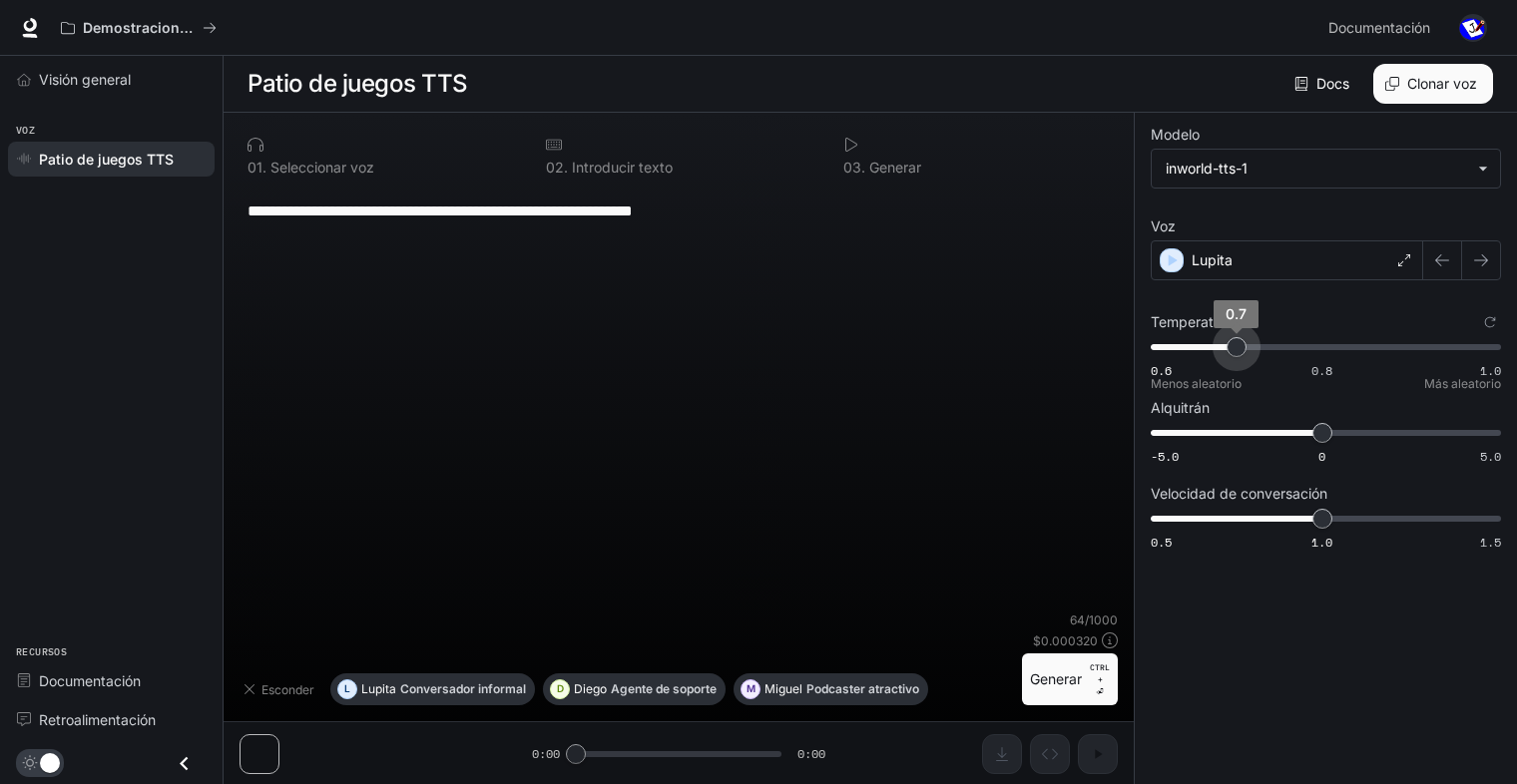 click on "0.6 0.8 1.0 0.7" at bounding box center [1321, 347] 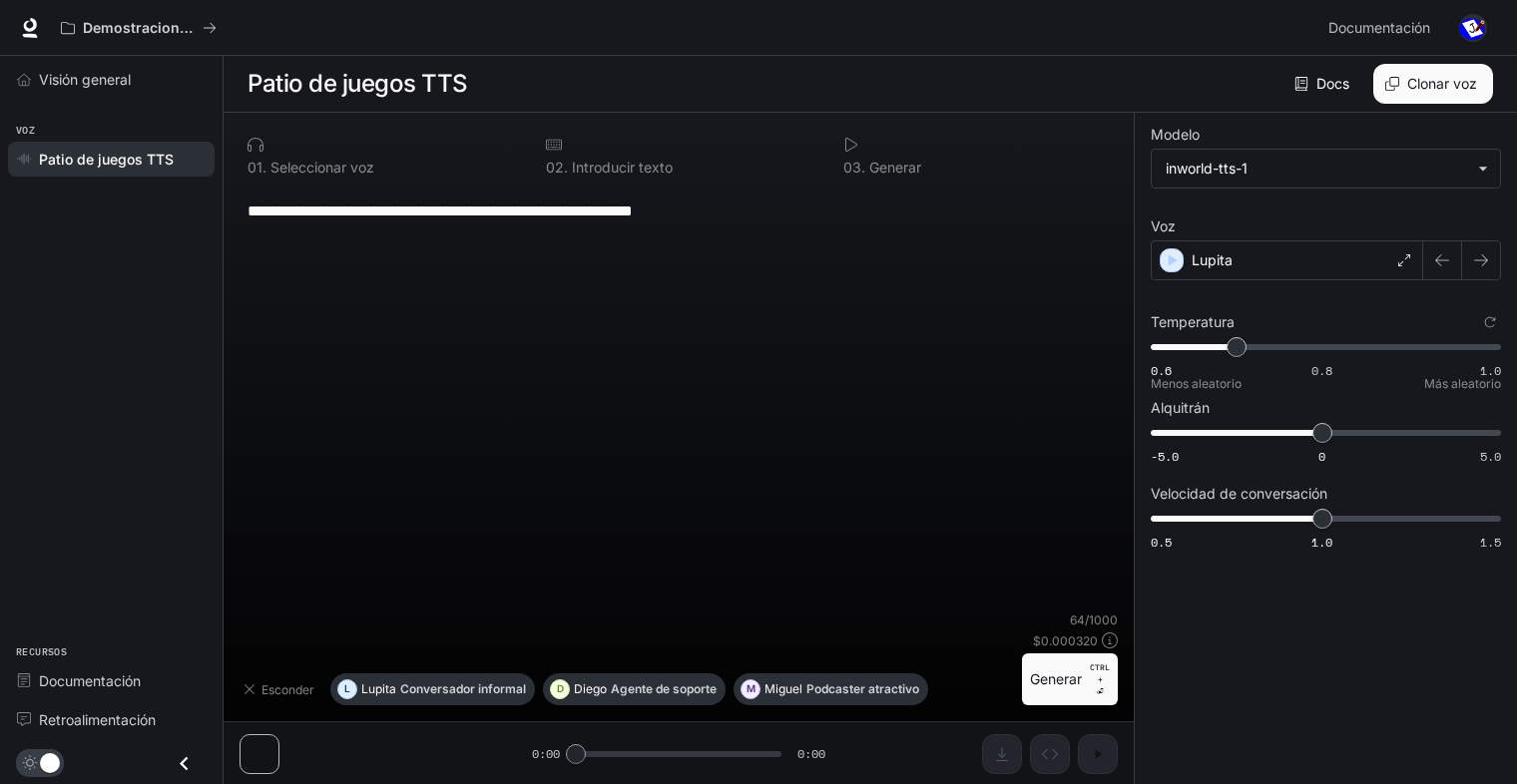 click on "0.6 0.8 1.0 0.7" at bounding box center [1321, 347] 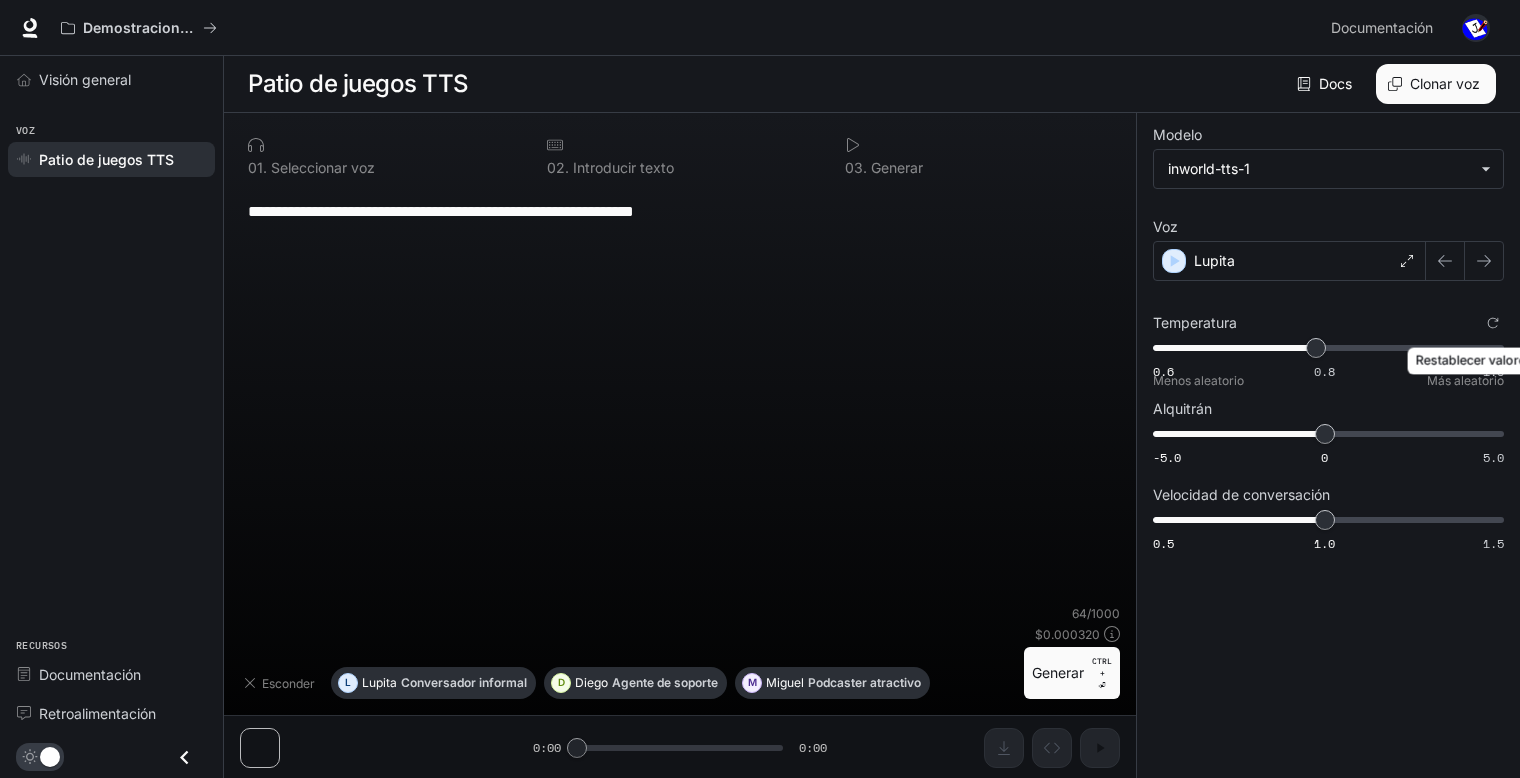 click at bounding box center [1493, 323] 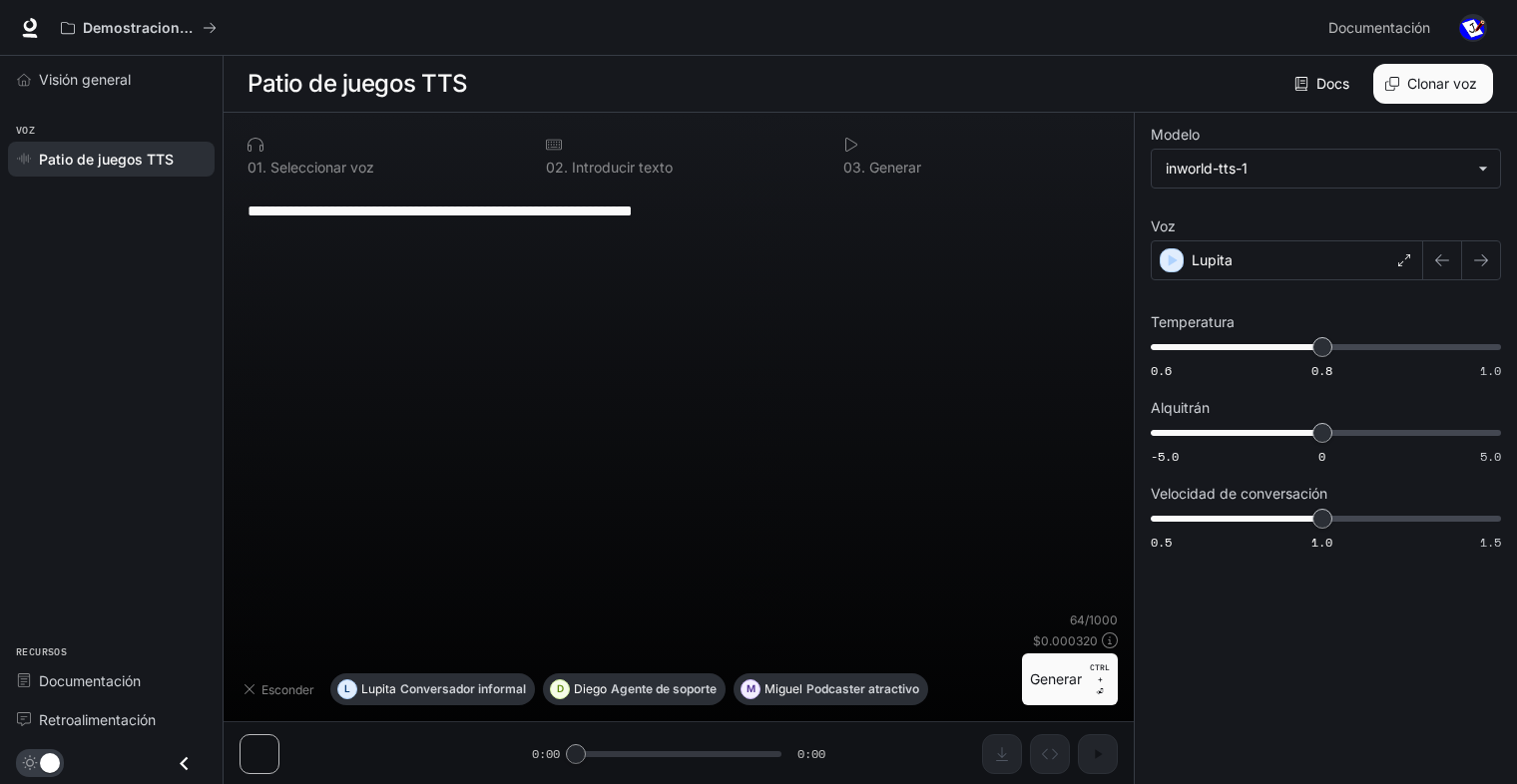 click on "**********" at bounding box center [1325, 449] 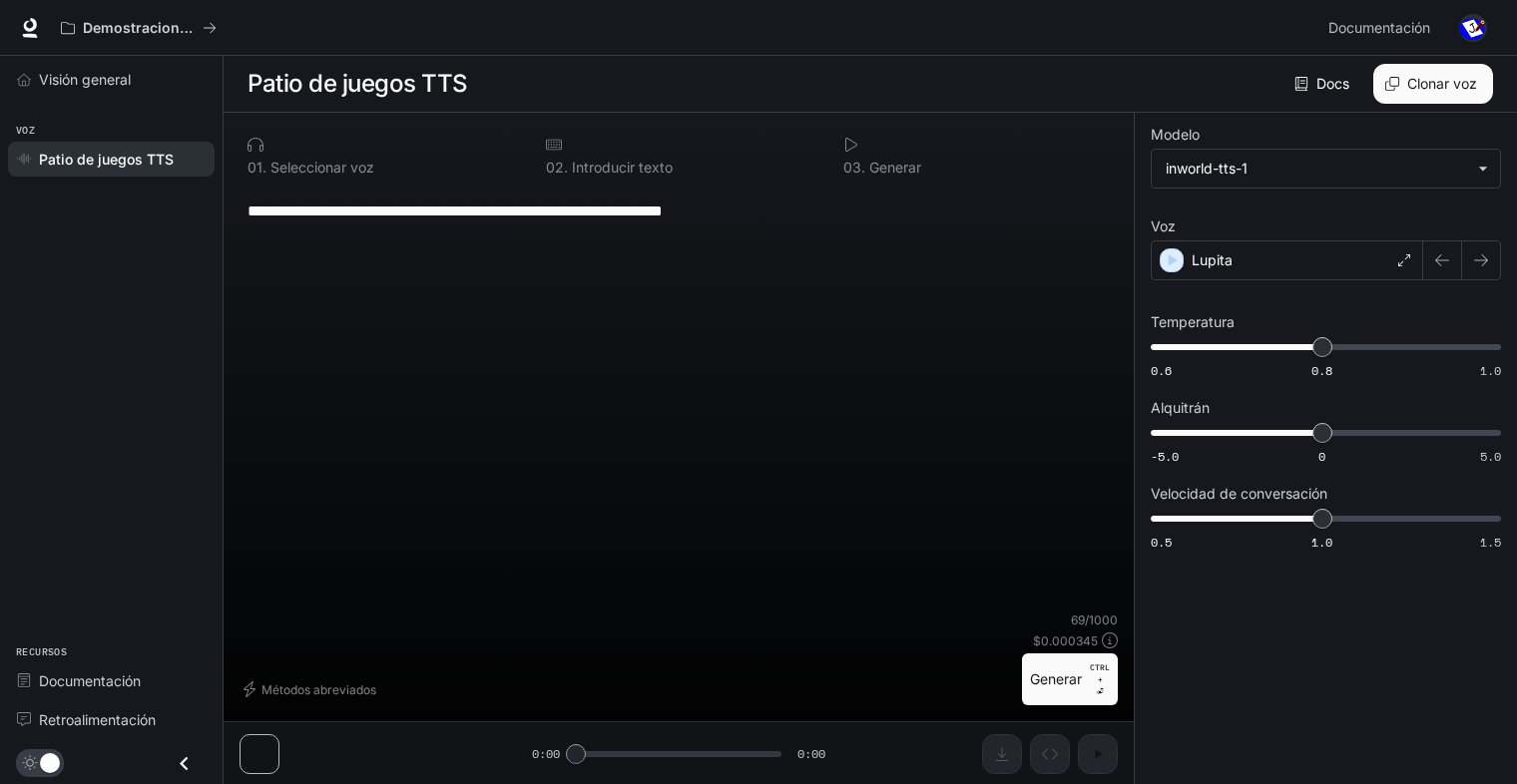 type on "**********" 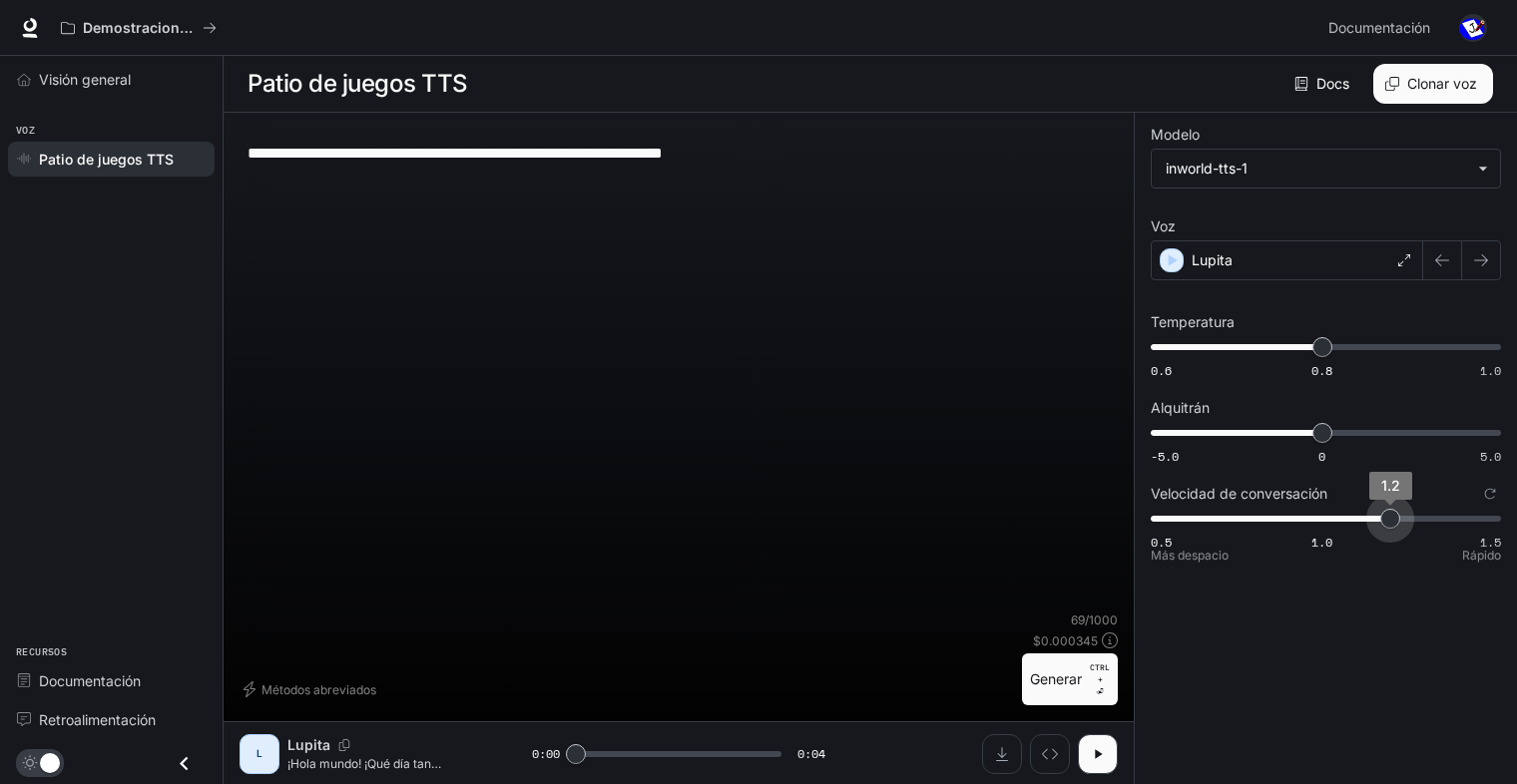 drag, startPoint x: 1326, startPoint y: 522, endPoint x: 1381, endPoint y: 525, distance: 55.081757 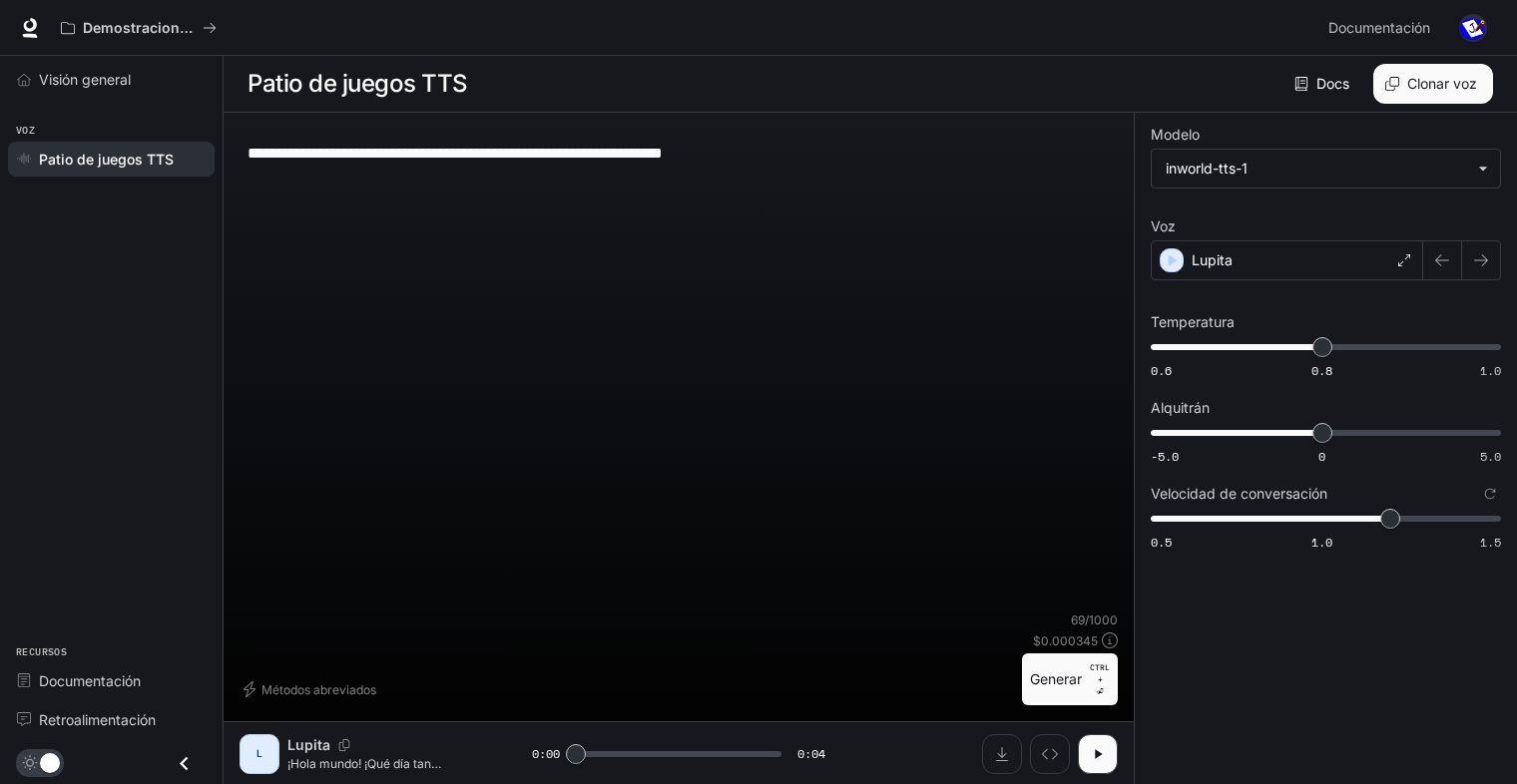 click on "Generar" at bounding box center (1056, 679) 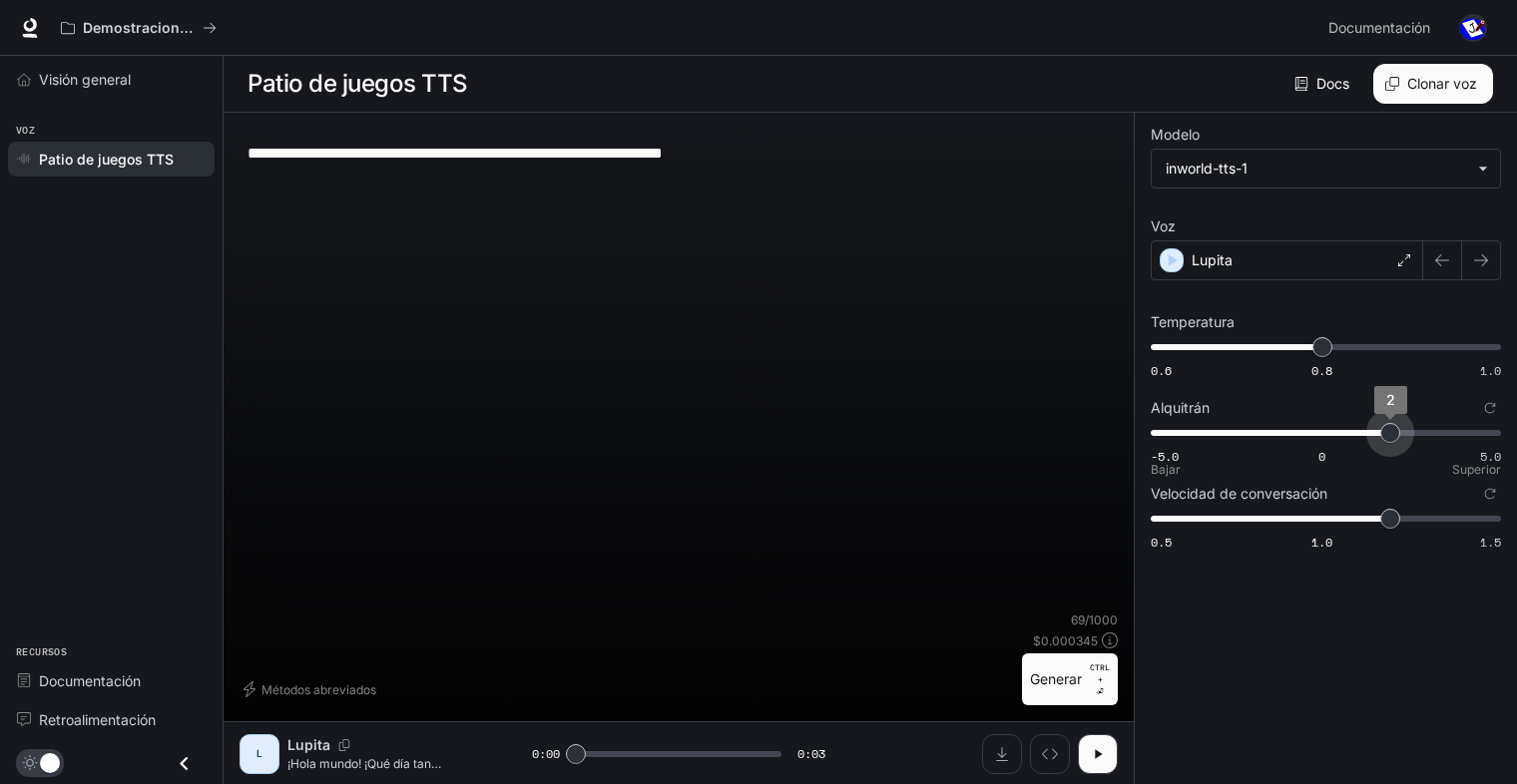 drag, startPoint x: 1327, startPoint y: 434, endPoint x: 1389, endPoint y: 437, distance: 62.072538 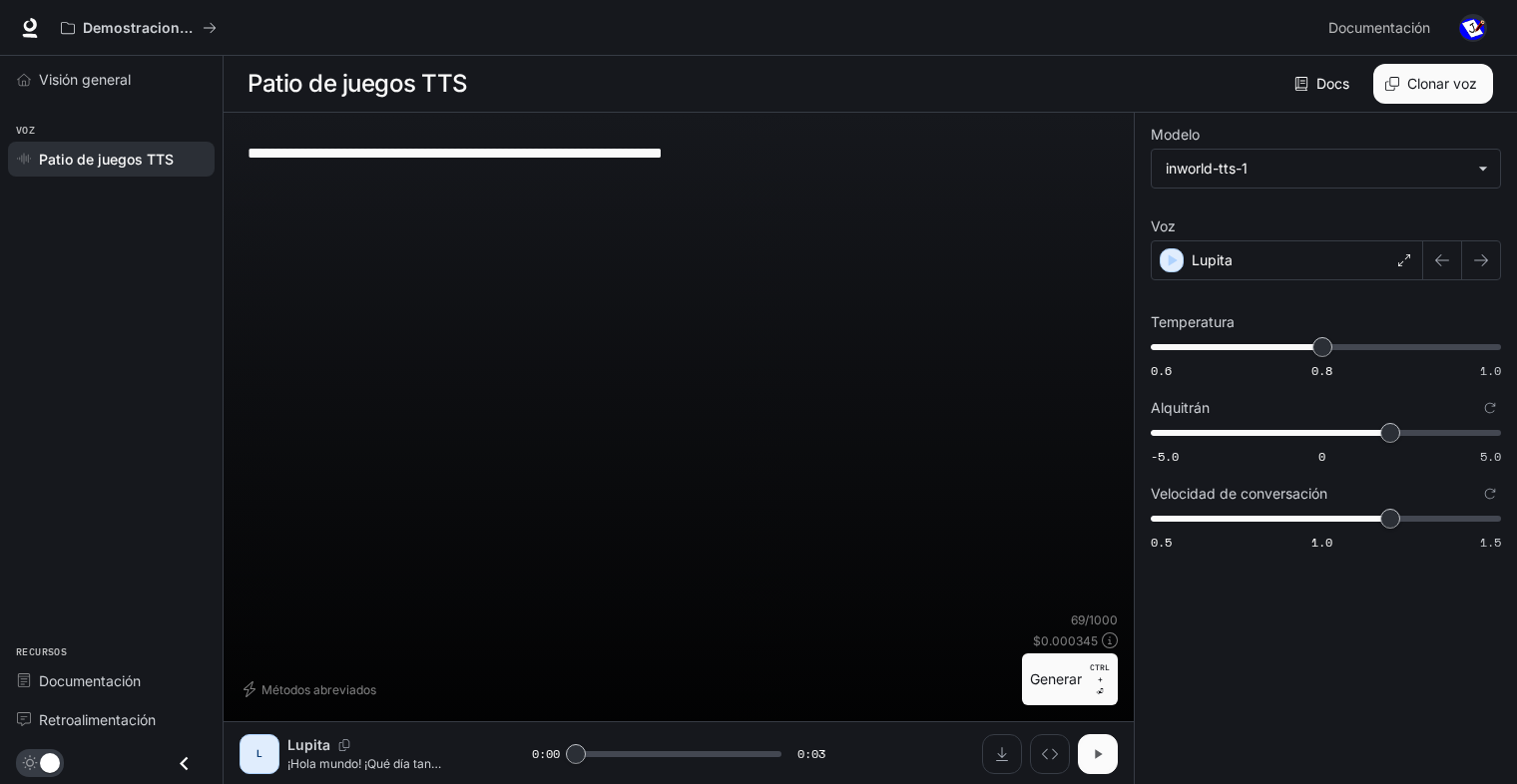 click at bounding box center [1098, 754] 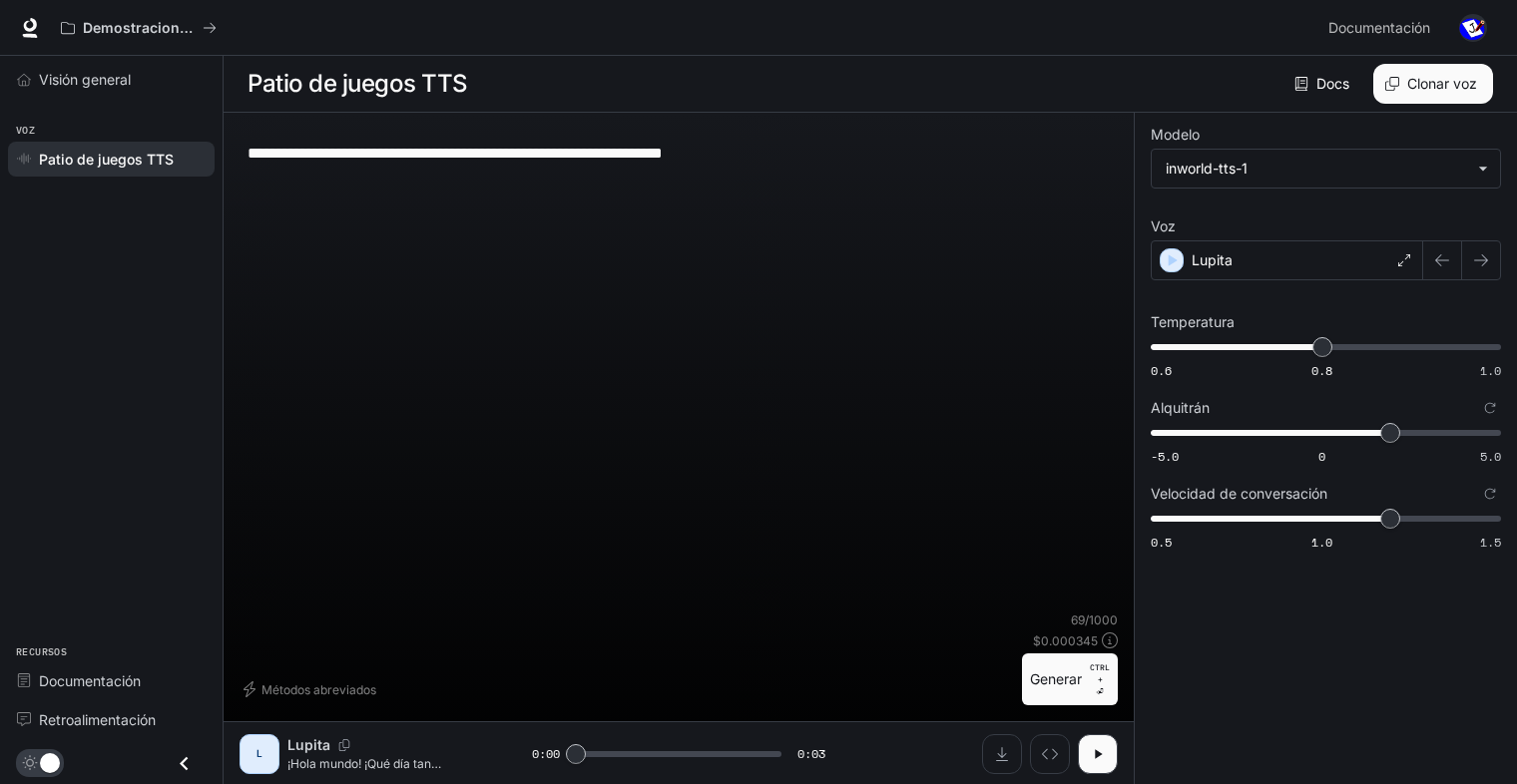click on "Generar" at bounding box center [1056, 679] 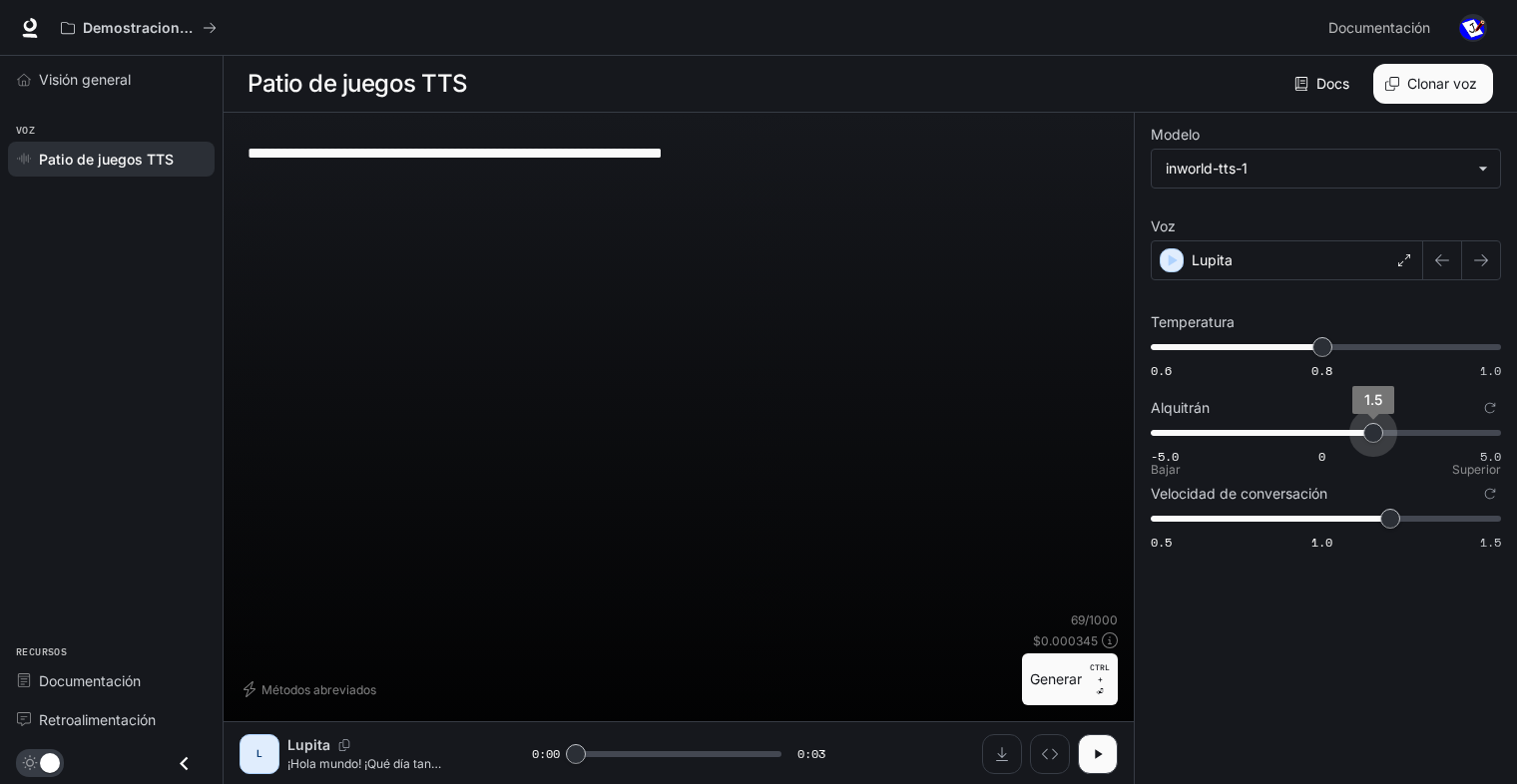 drag, startPoint x: 1392, startPoint y: 433, endPoint x: 1372, endPoint y: 432, distance: 20.024984 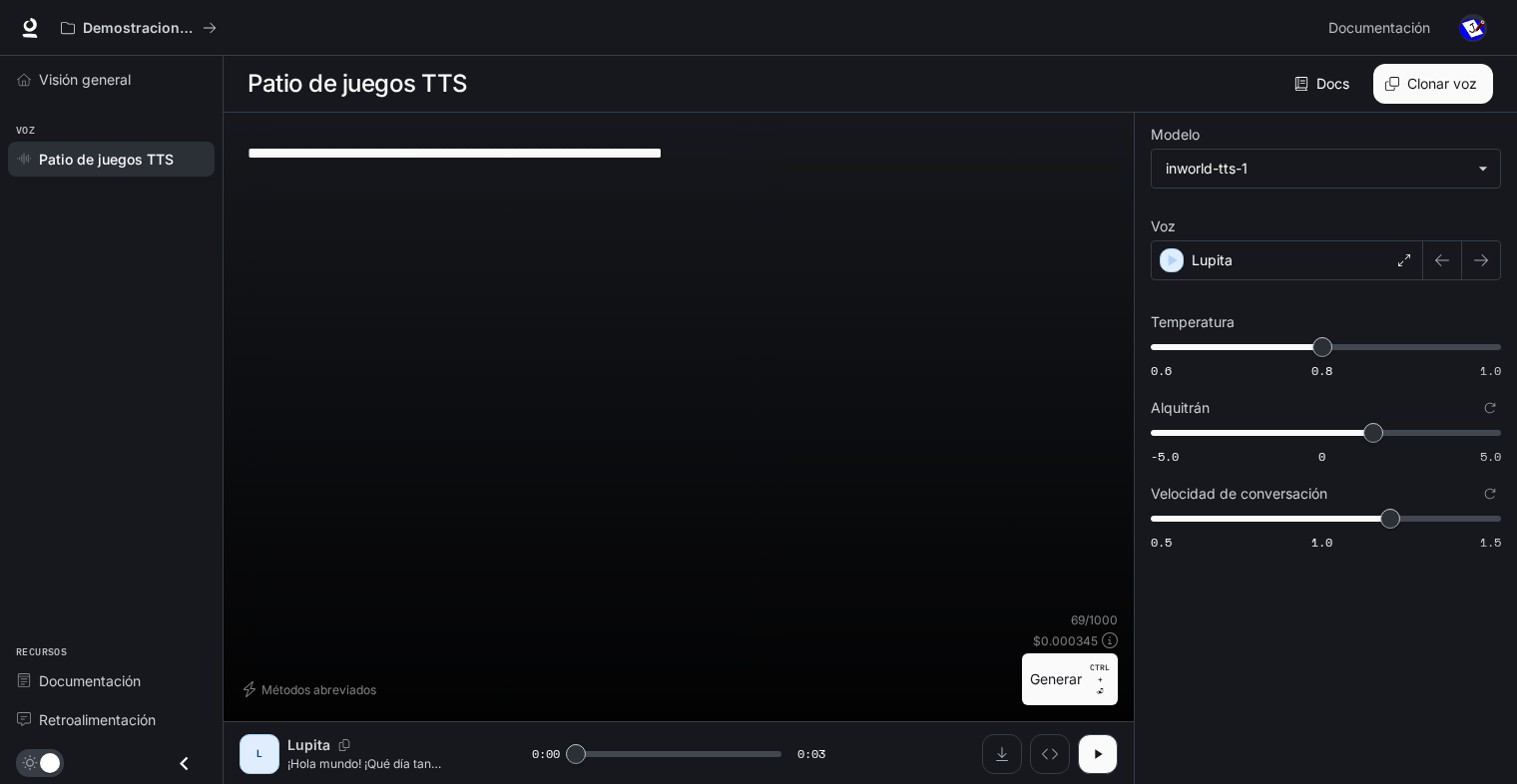 click on "Generar" at bounding box center (1056, 679) 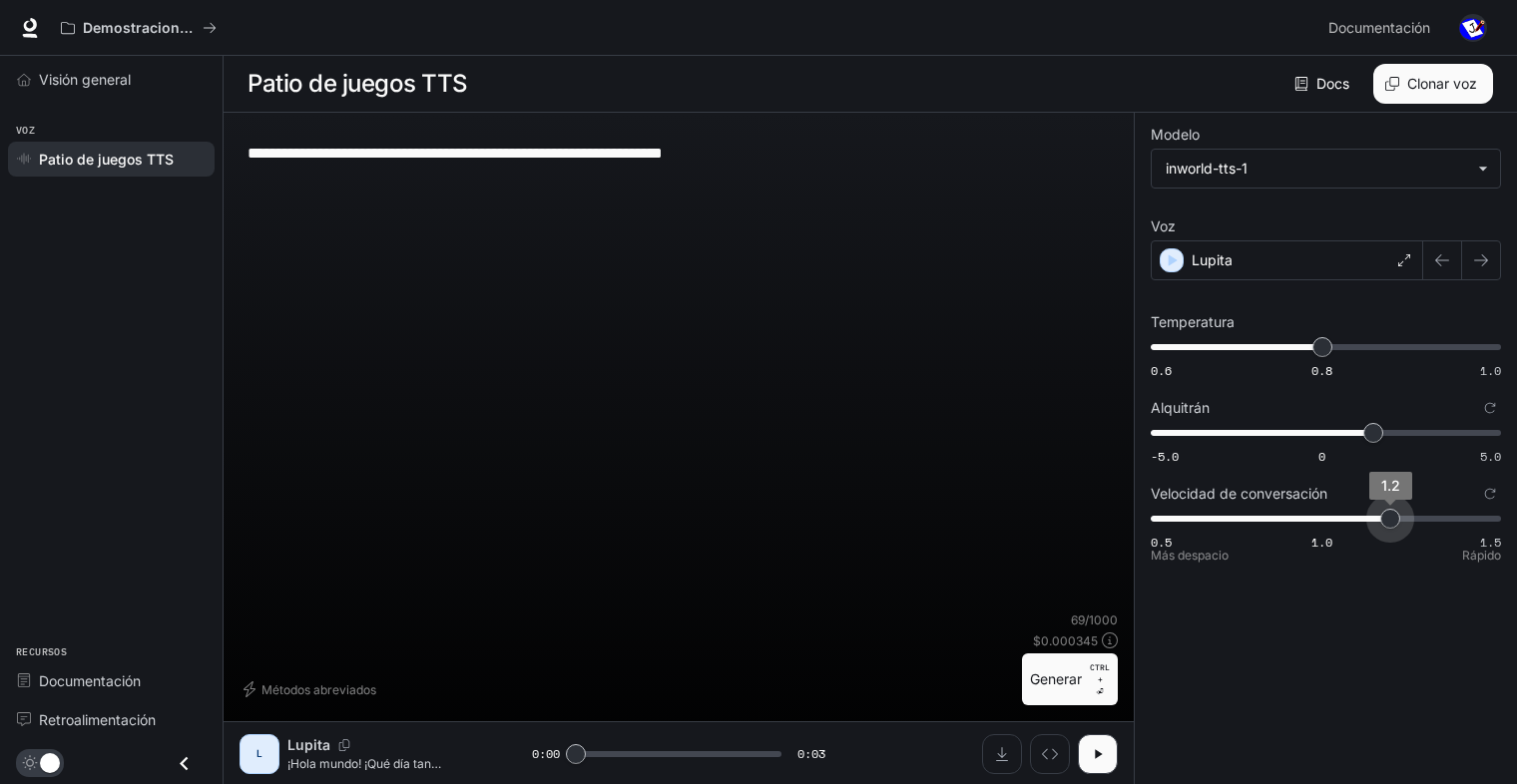 click on "1.2" at bounding box center (1390, 519) 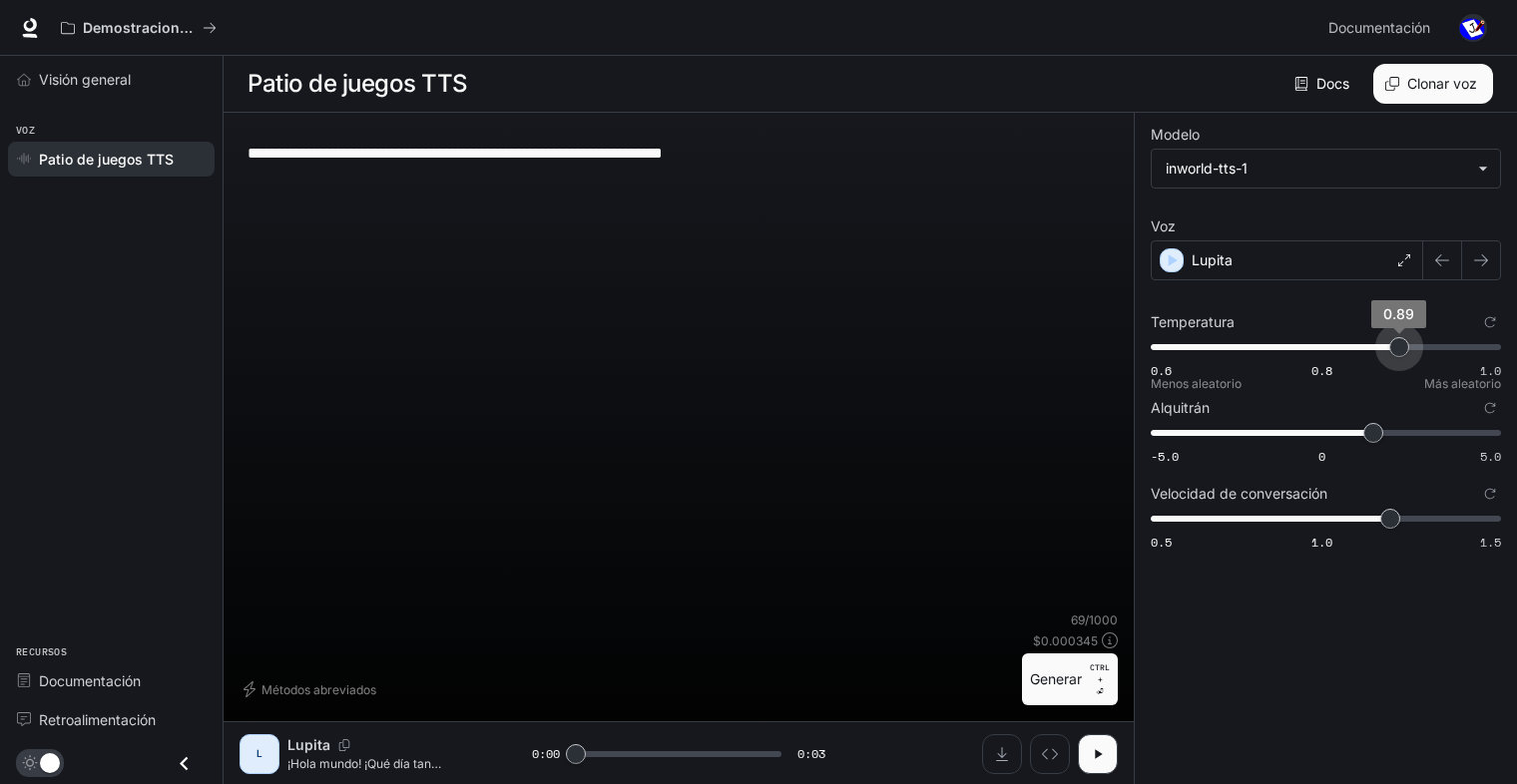 drag, startPoint x: 1323, startPoint y: 349, endPoint x: 1398, endPoint y: 351, distance: 75.026662 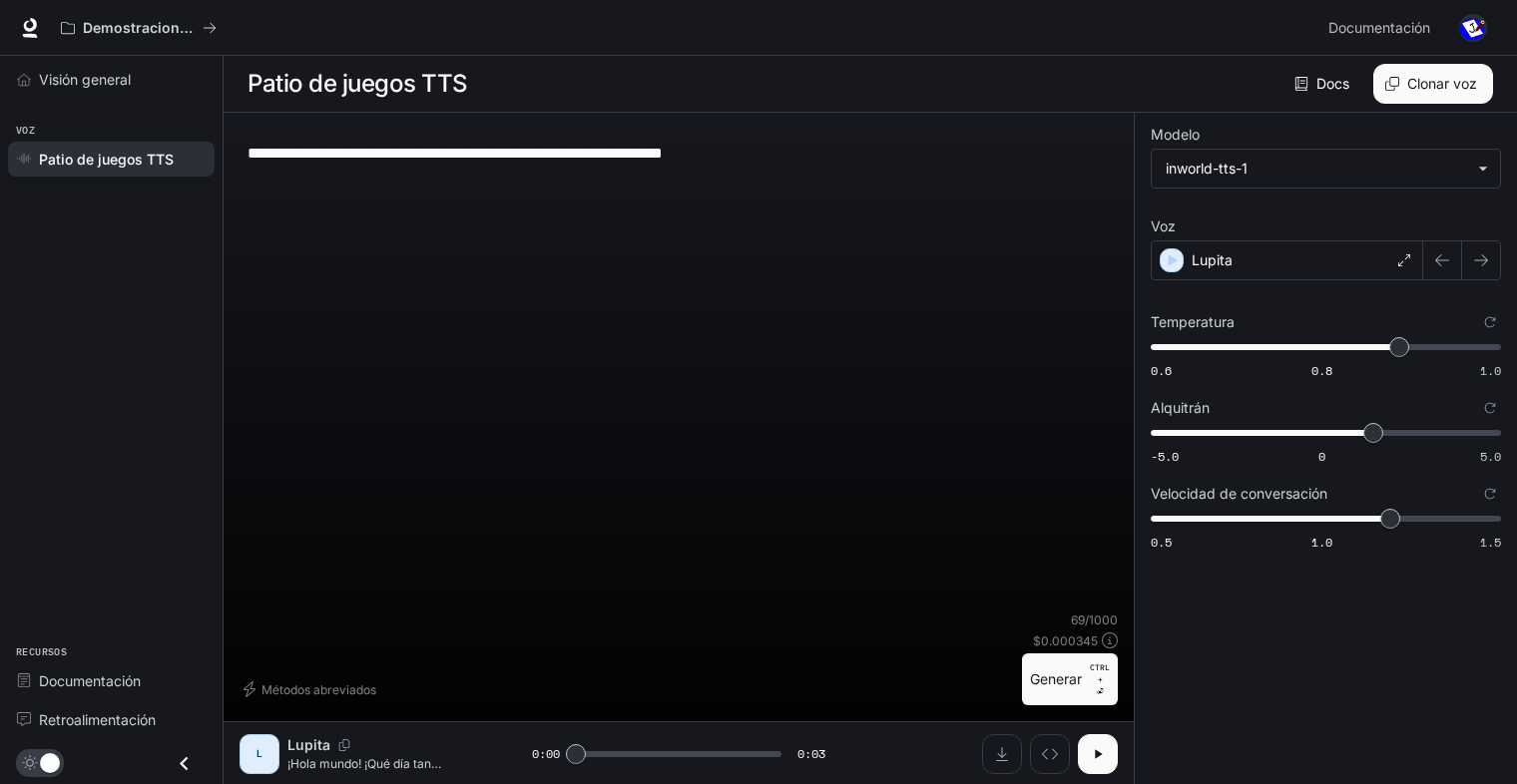 click at bounding box center [1098, 754] 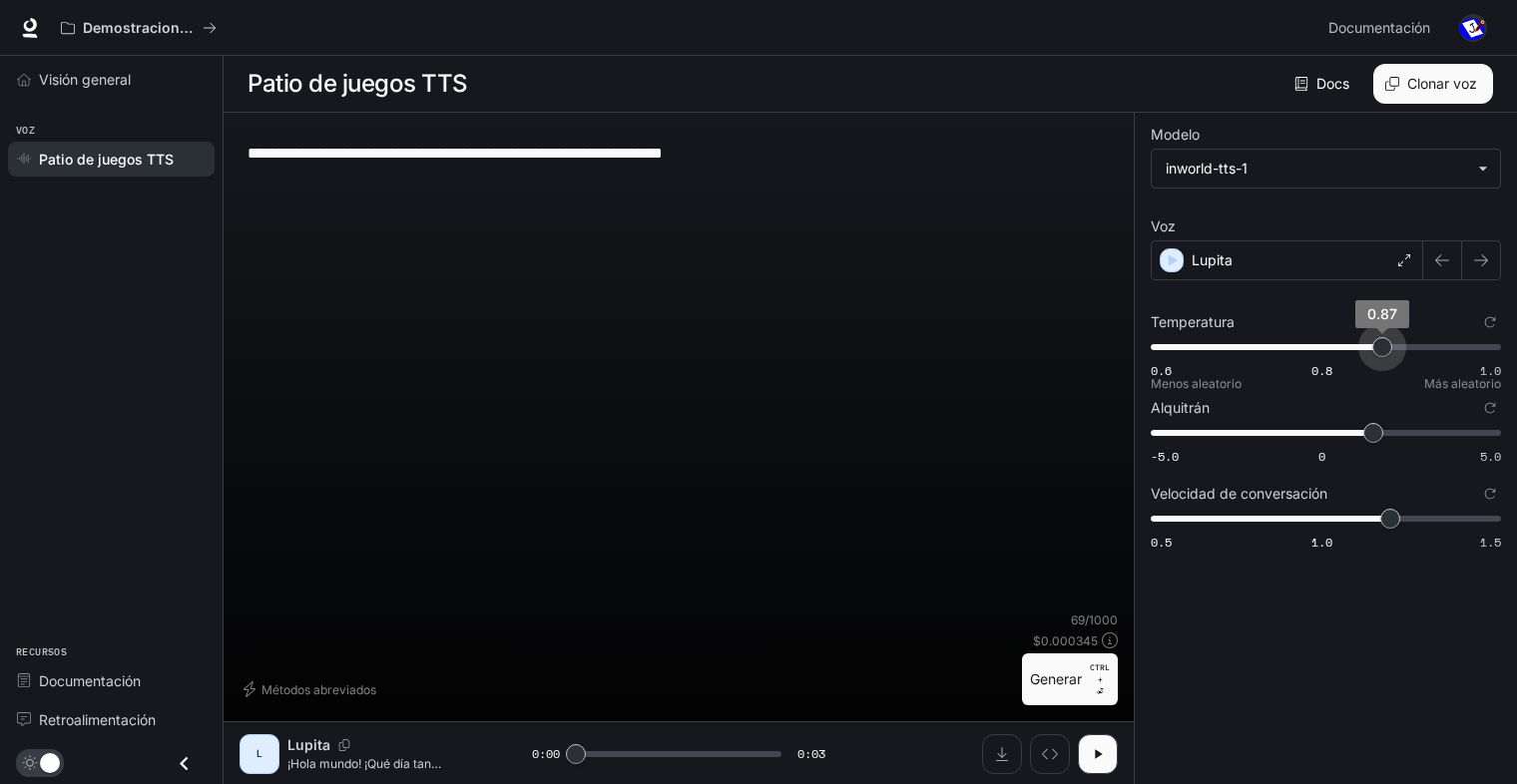 click on "0.87" at bounding box center [1382, 347] 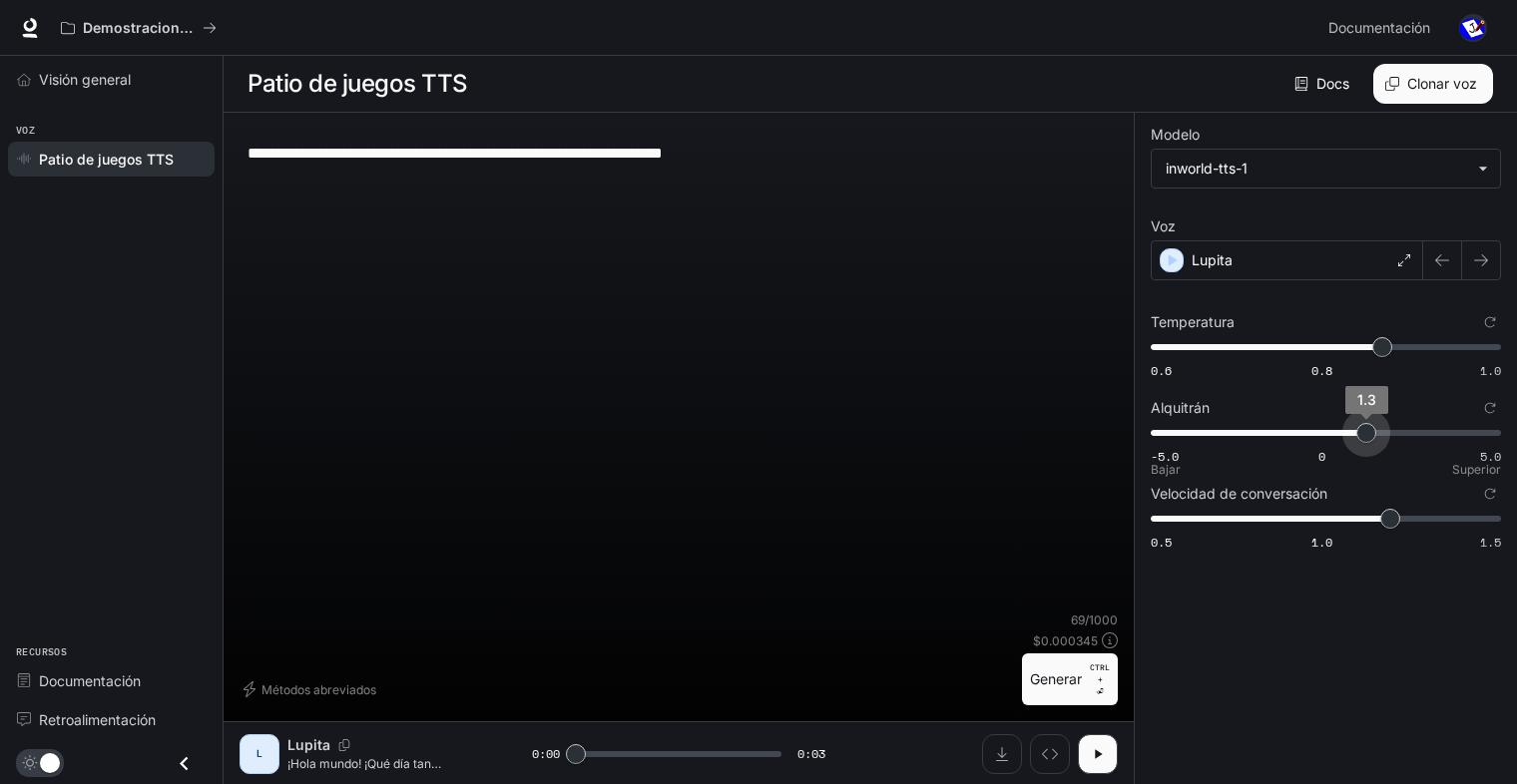 drag, startPoint x: 1376, startPoint y: 434, endPoint x: 1366, endPoint y: 436, distance: 10.198039 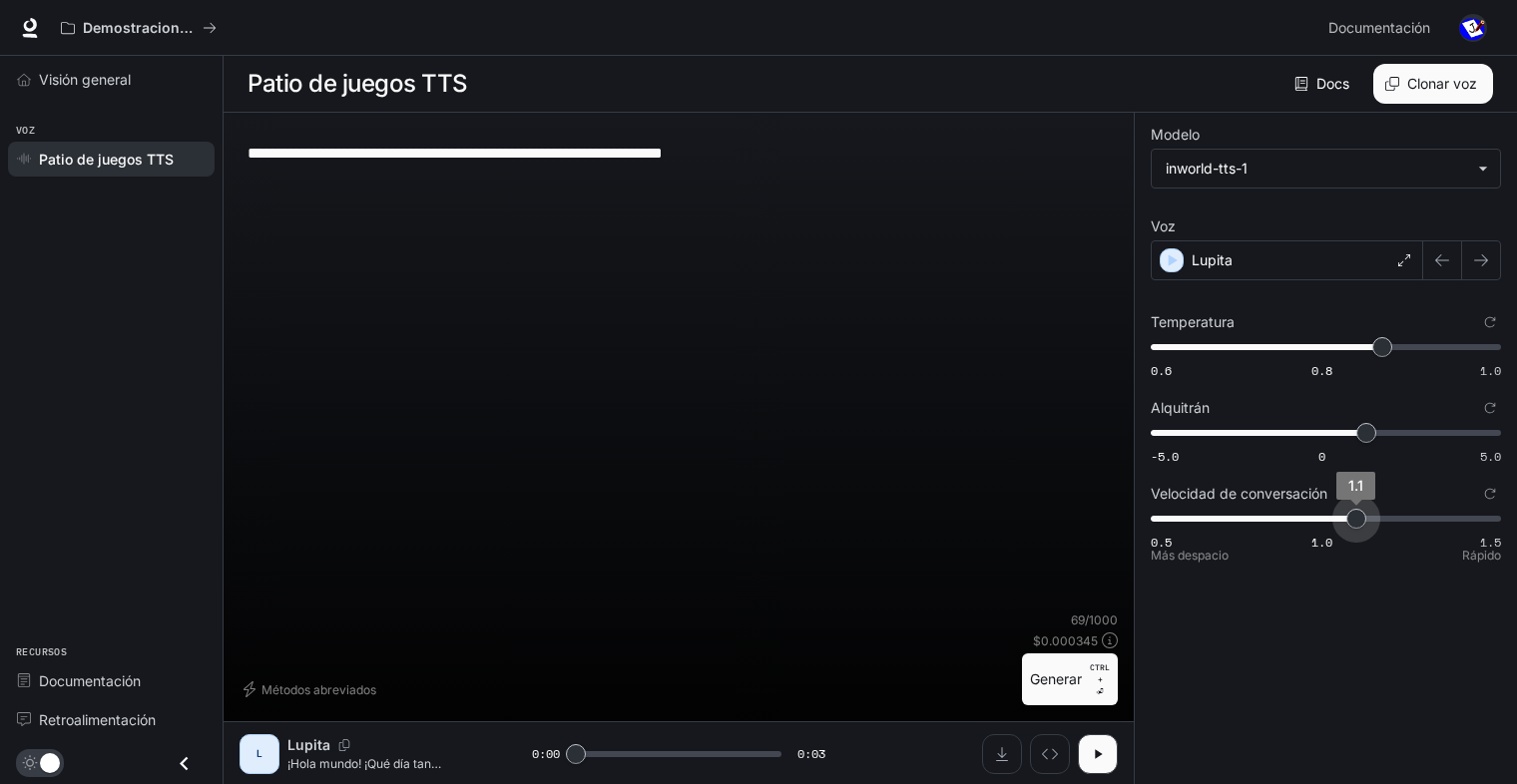 drag, startPoint x: 1389, startPoint y: 517, endPoint x: 1361, endPoint y: 515, distance: 28.071338 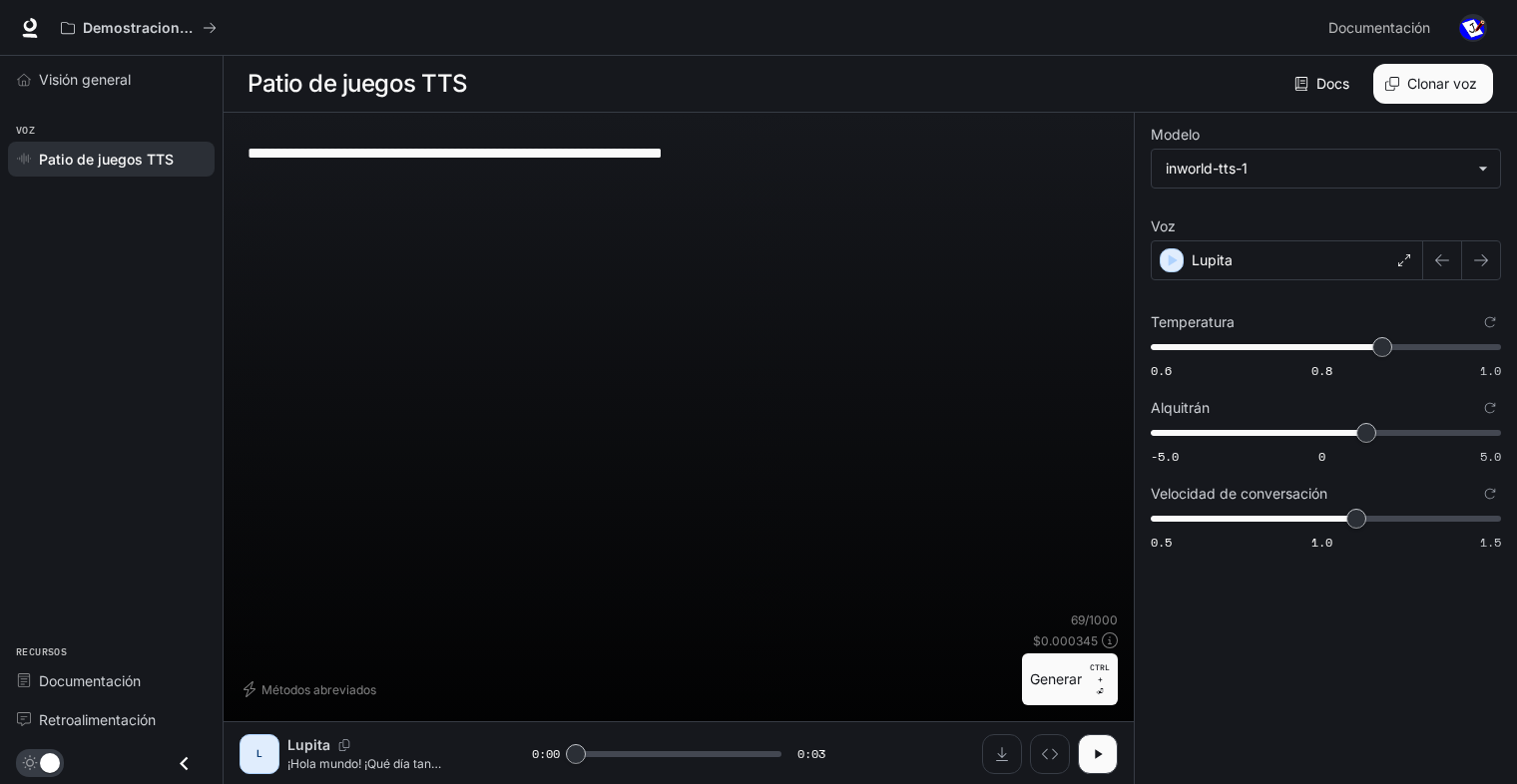 click on "Generar CTRL +  ⏎" at bounding box center [1070, 679] 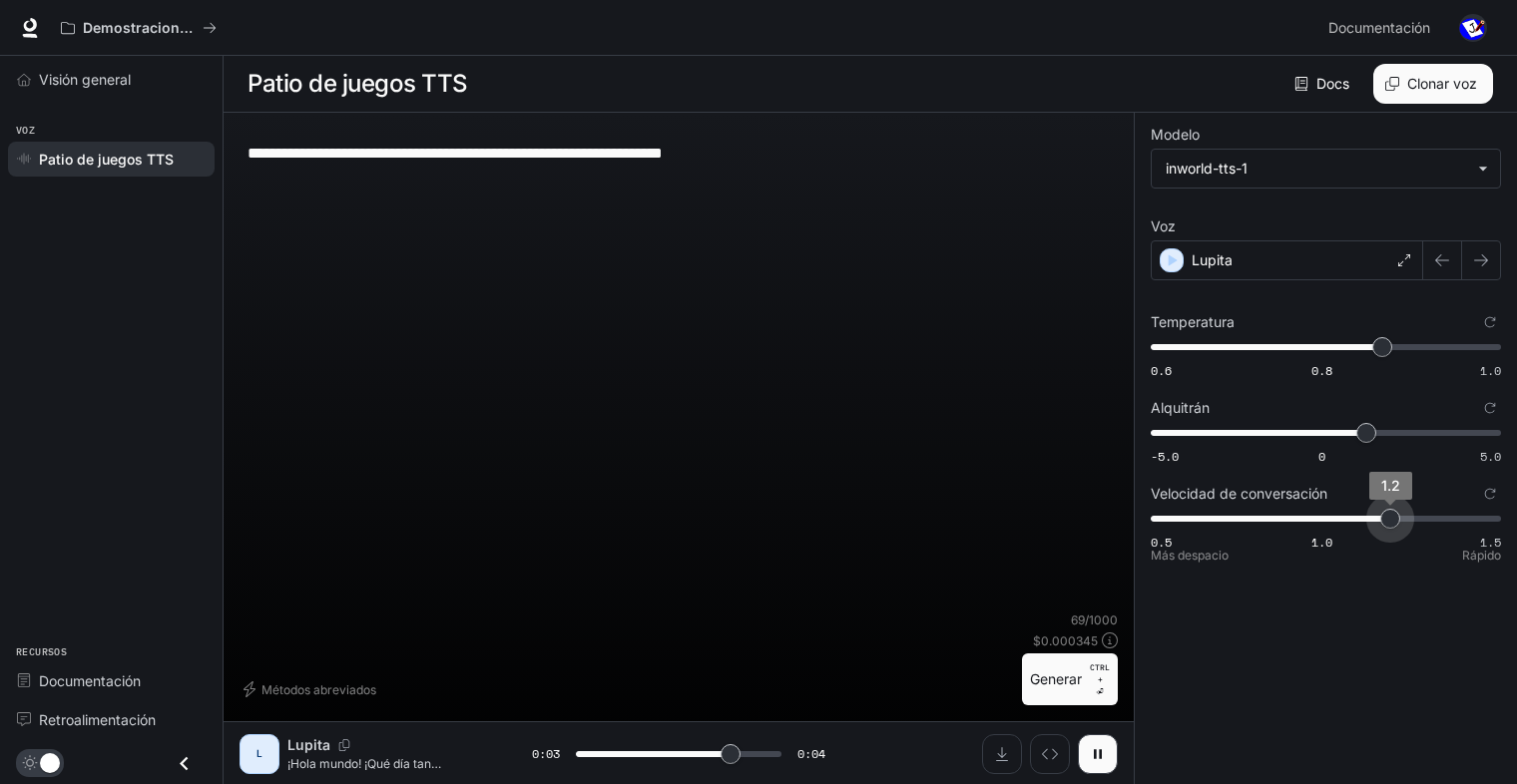 drag, startPoint x: 1363, startPoint y: 524, endPoint x: 1376, endPoint y: 522, distance: 13.152946 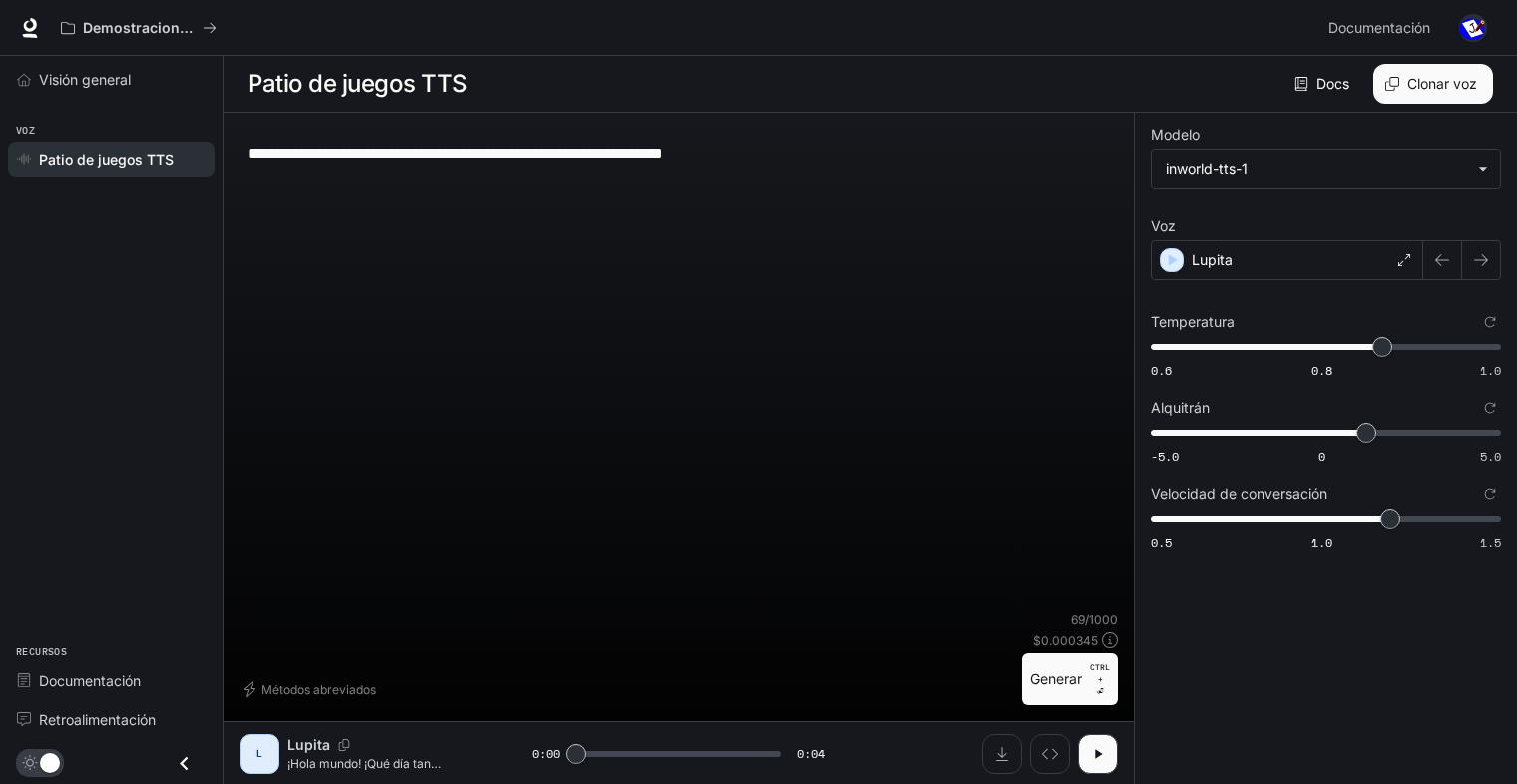 click on "Generar" at bounding box center (1056, 679) 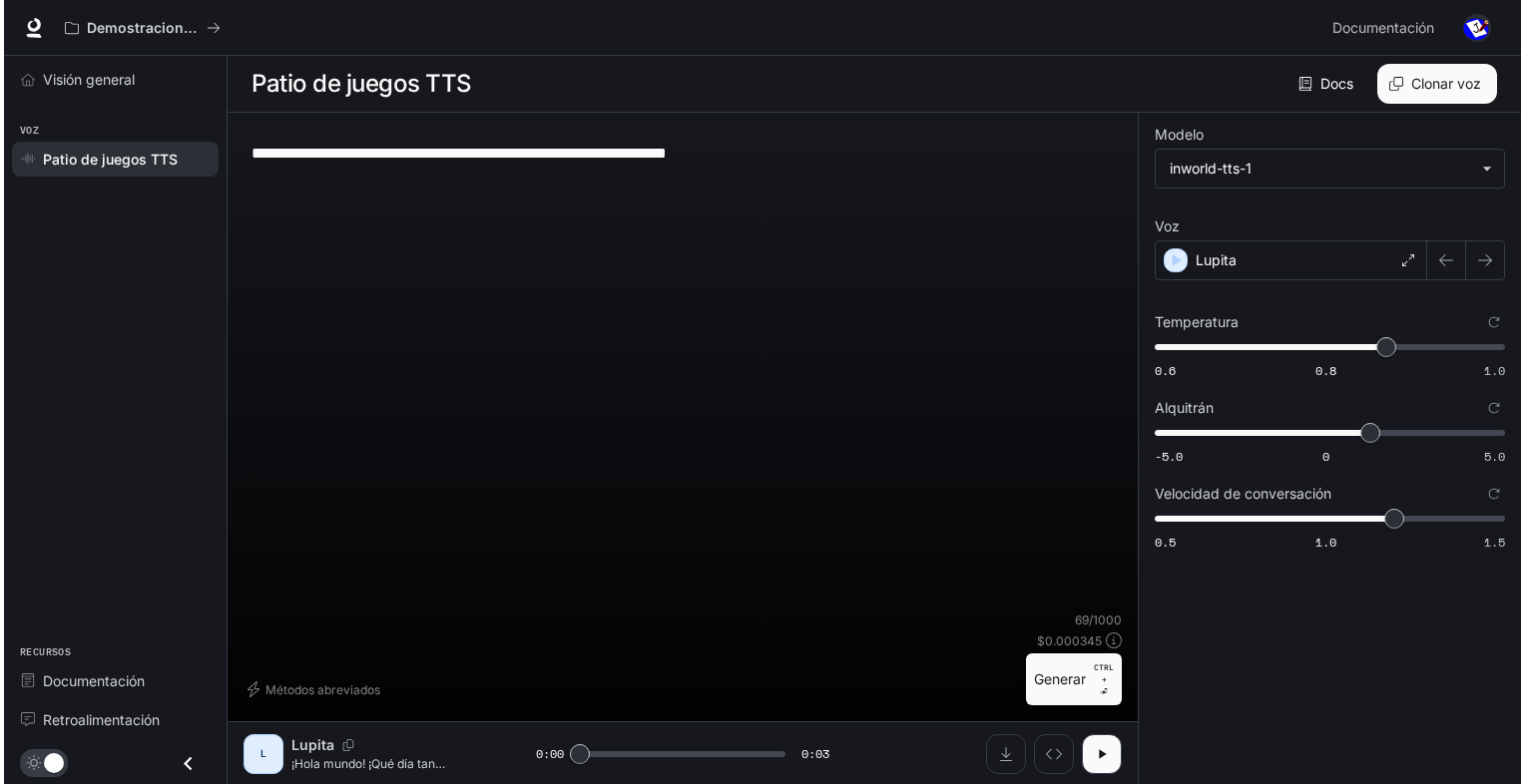 scroll, scrollTop: 0, scrollLeft: 0, axis: both 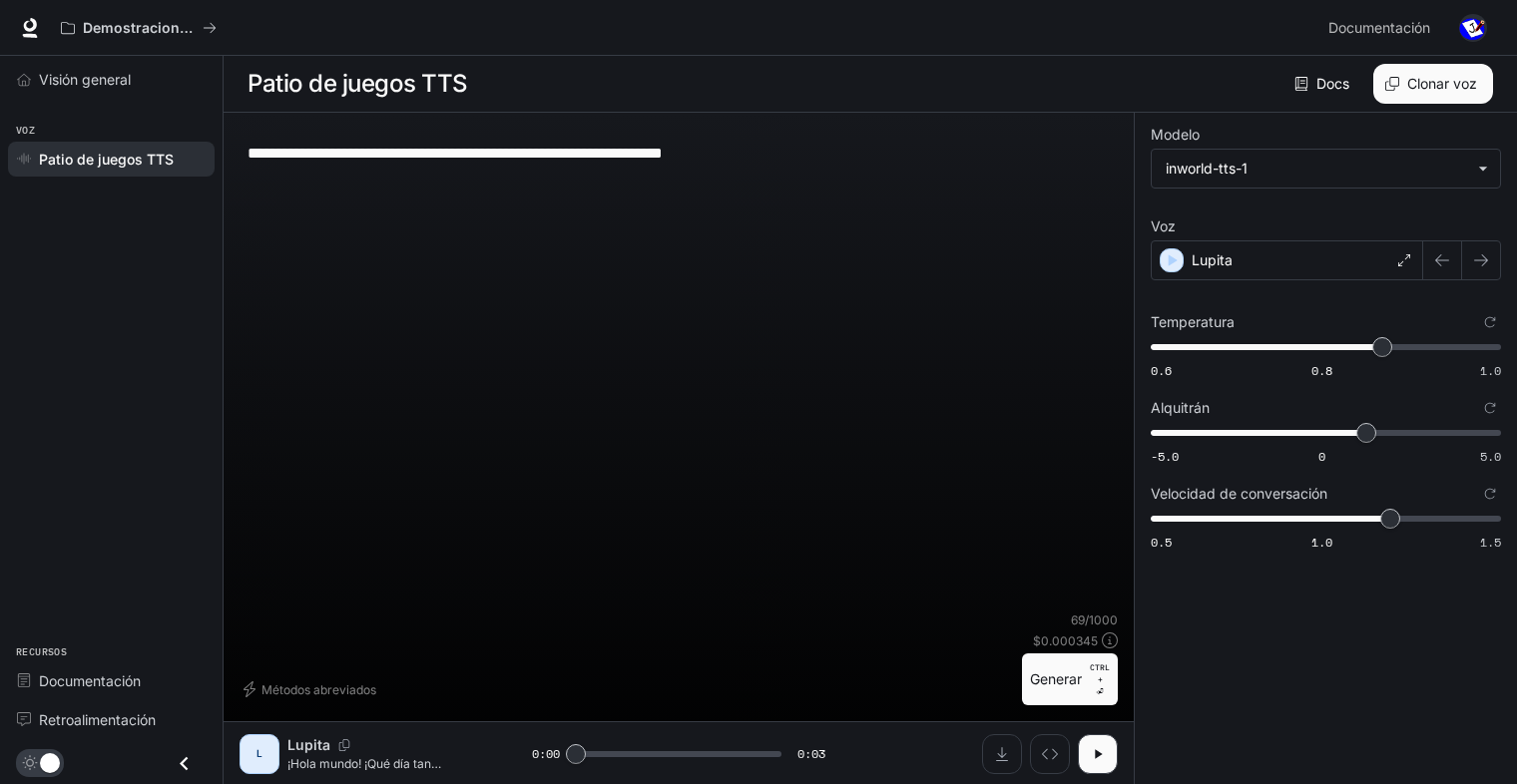 drag, startPoint x: 188, startPoint y: 316, endPoint x: 515, endPoint y: 244, distance: 334.83279 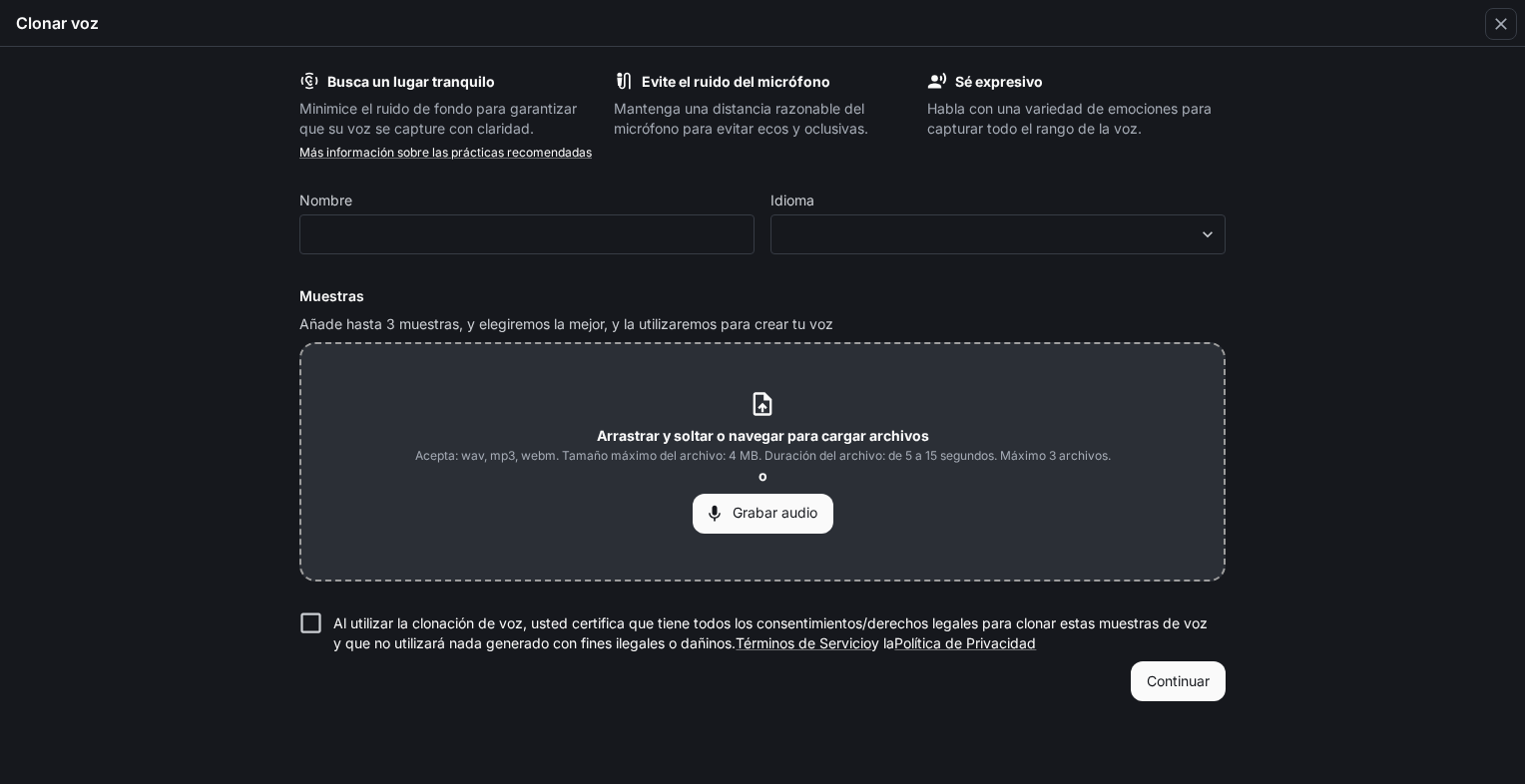 click on "Sé expresivo Habla con una variedad de emociones para capturar todo el rango de la voz. Más información sobre las prácticas recomendadas Nombre ​ Idioma ​ ​ Muestras Añade hasta 3 muestras, y elegiremos la mejor, y la utilizaremos para crear tu voz Arrastrar y soltar o navegar para cargar archivos Acepta: wav, mp3, webm. Tamaño máximo del archivo: 4 MB. Duración del archivo: de 5 a 15 segundos. Máximo 3 archivos. o Grabar audio Al utilizar la clonación de voz, usted certifica que tiene todos los consentimientos/derechos legales para clonar estas muestras de voz y que no utilizará nada generado con fines ilegales o dañinos. El servicio se rige por los Términos de Servicio y la Política de Privacidad Continuar" at bounding box center [762, 415] 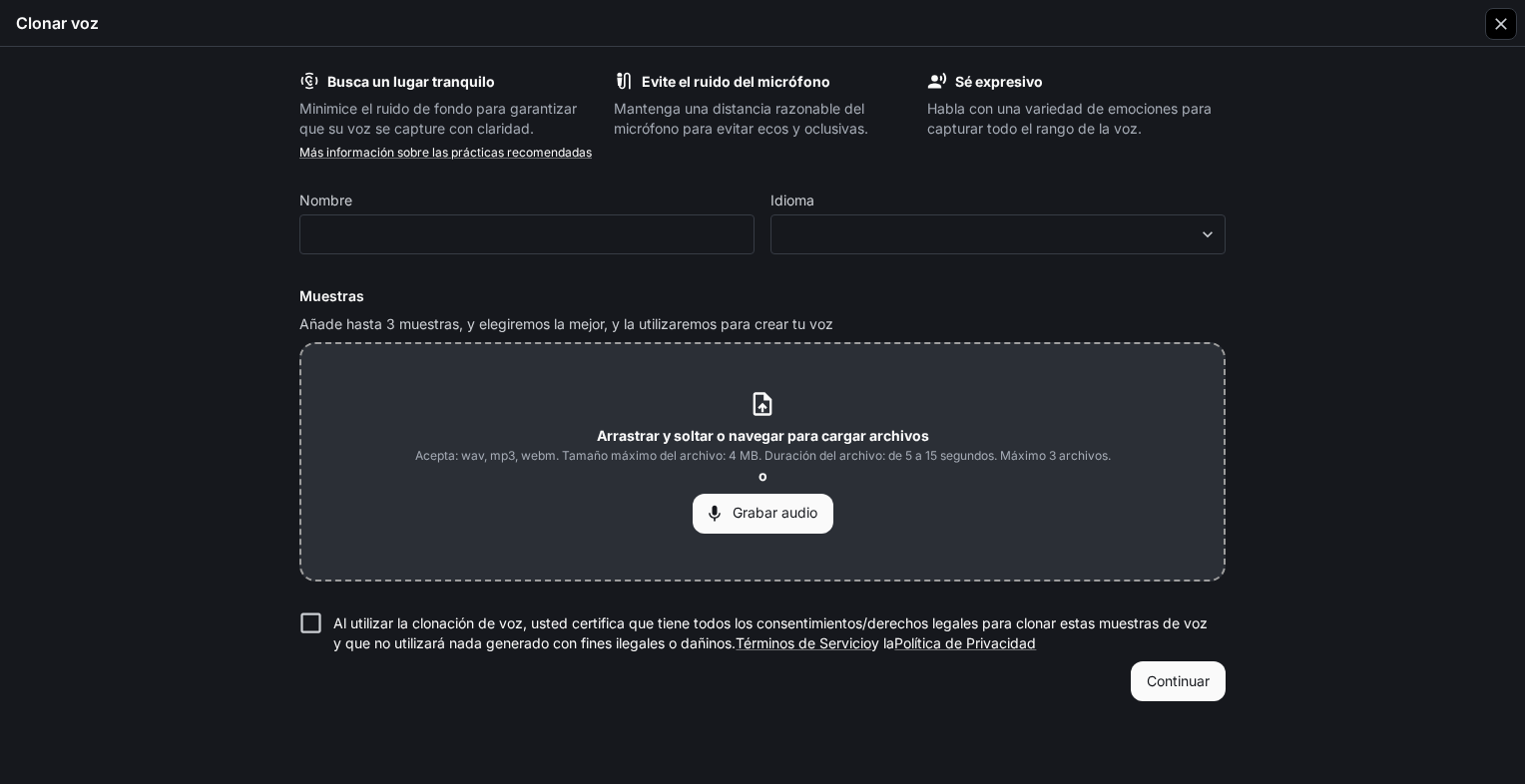 click at bounding box center (1501, 24) 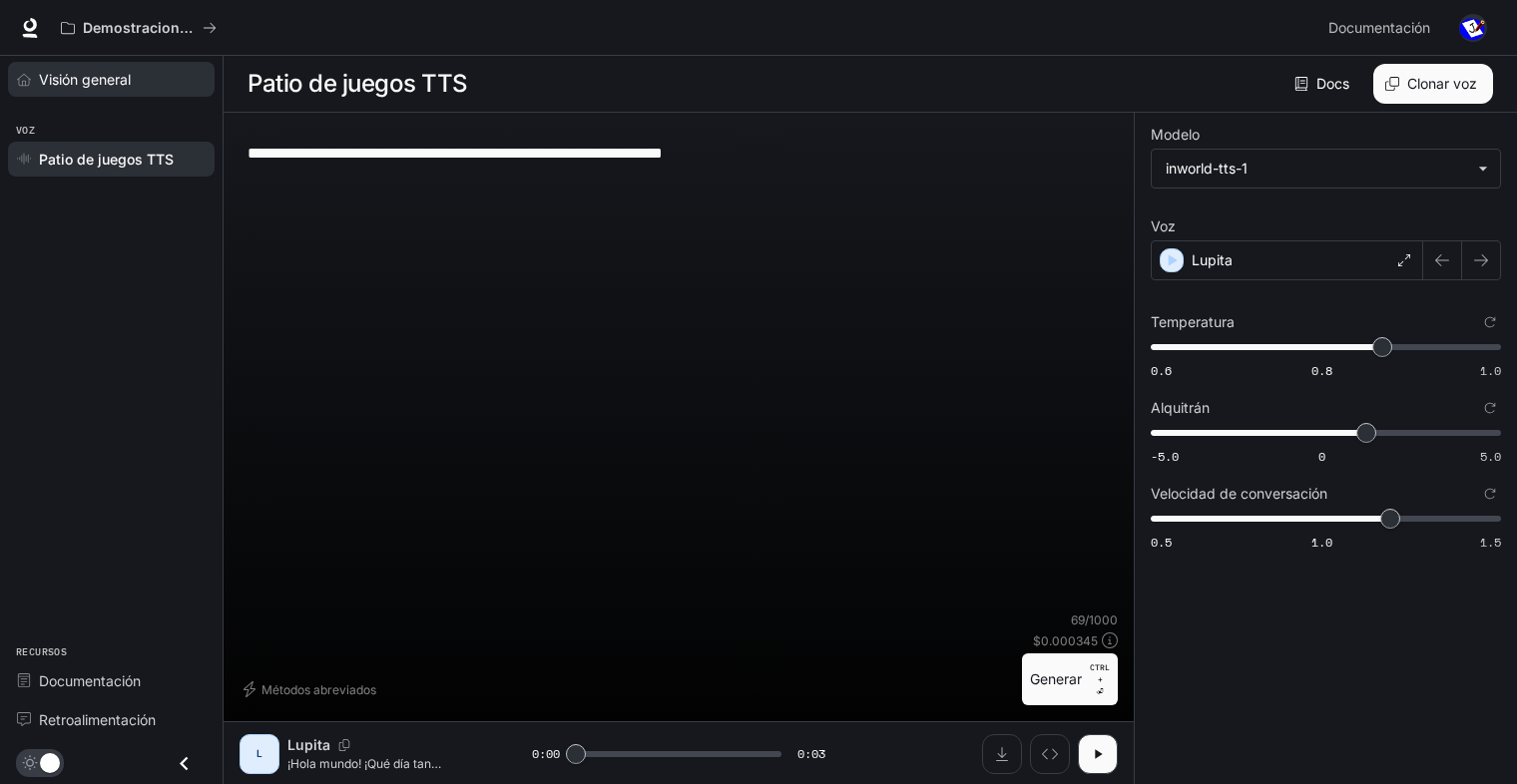 click on "Visión general" at bounding box center (85, 79) 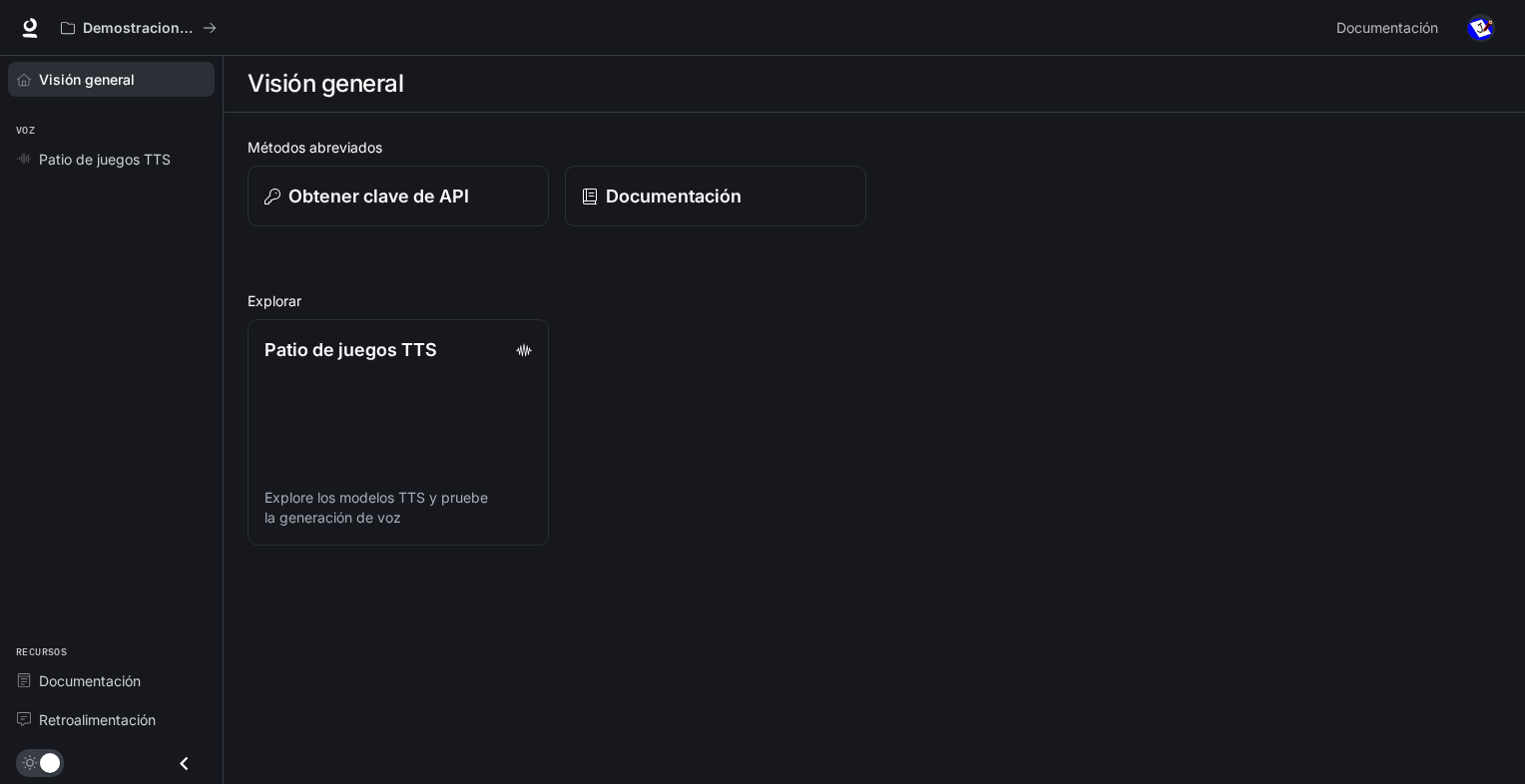 click at bounding box center [1481, 28] 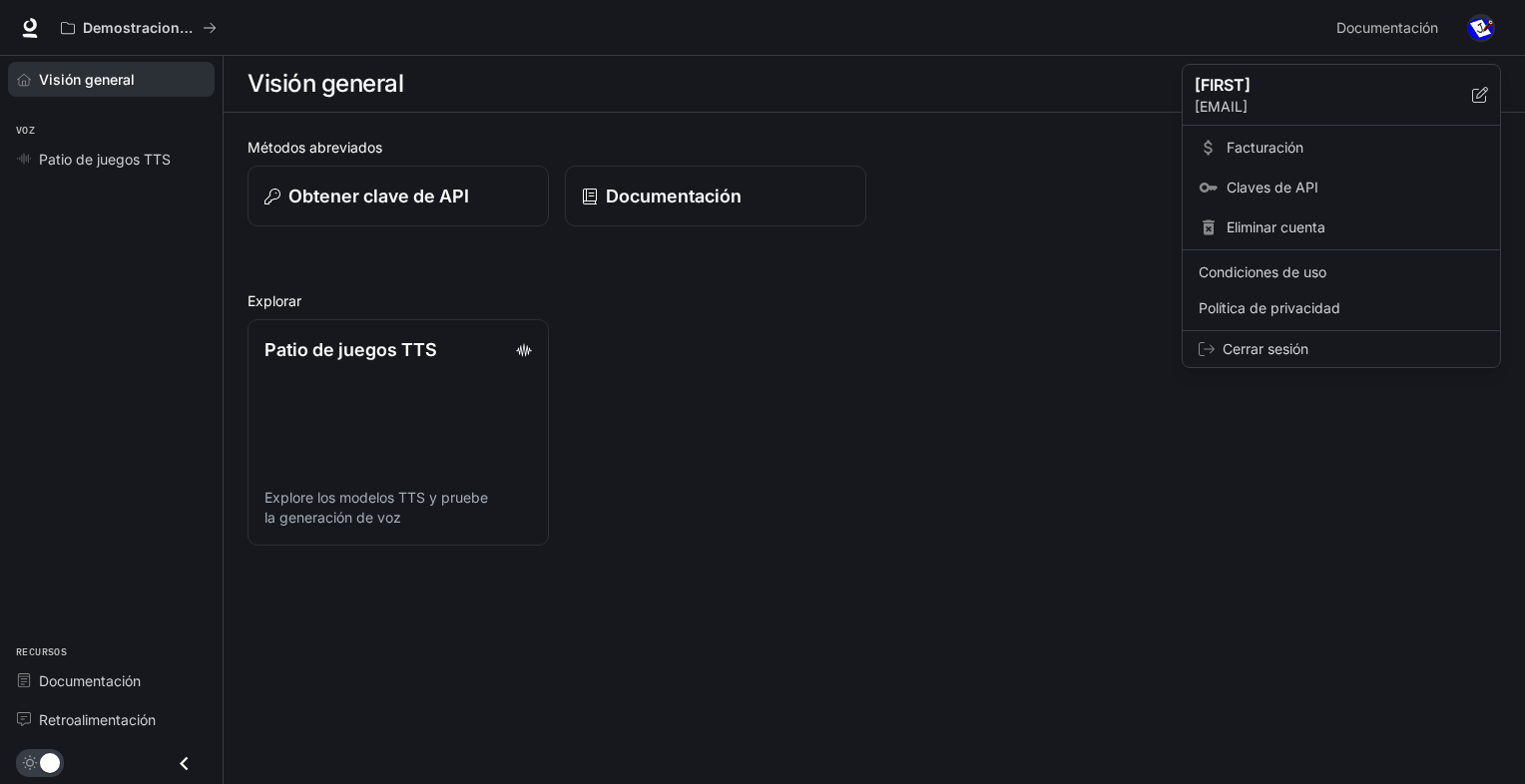 click on "Facturación" at bounding box center [1355, 148] 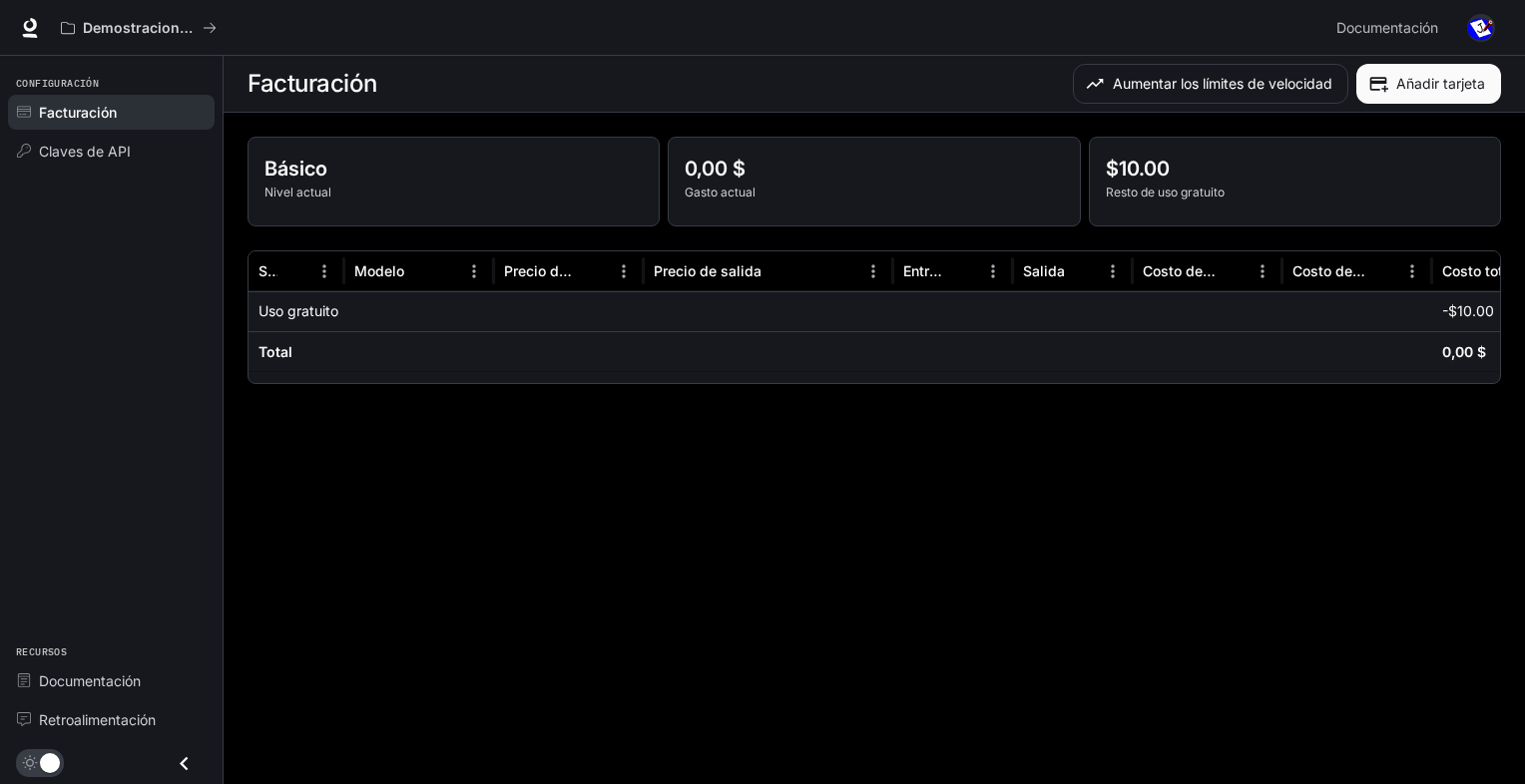 click at bounding box center [1481, 28] 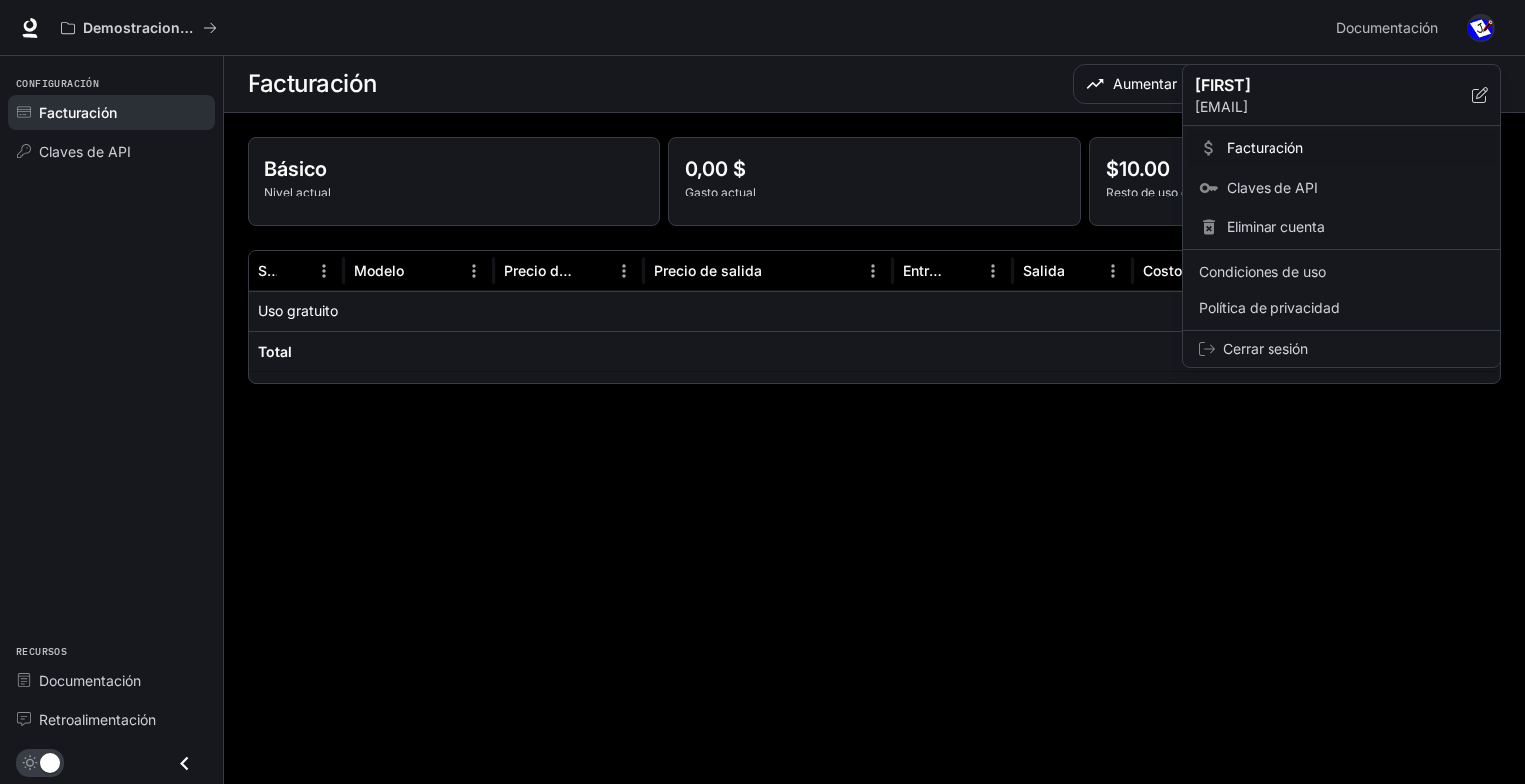 click on "Claves de API" at bounding box center [1355, 188] 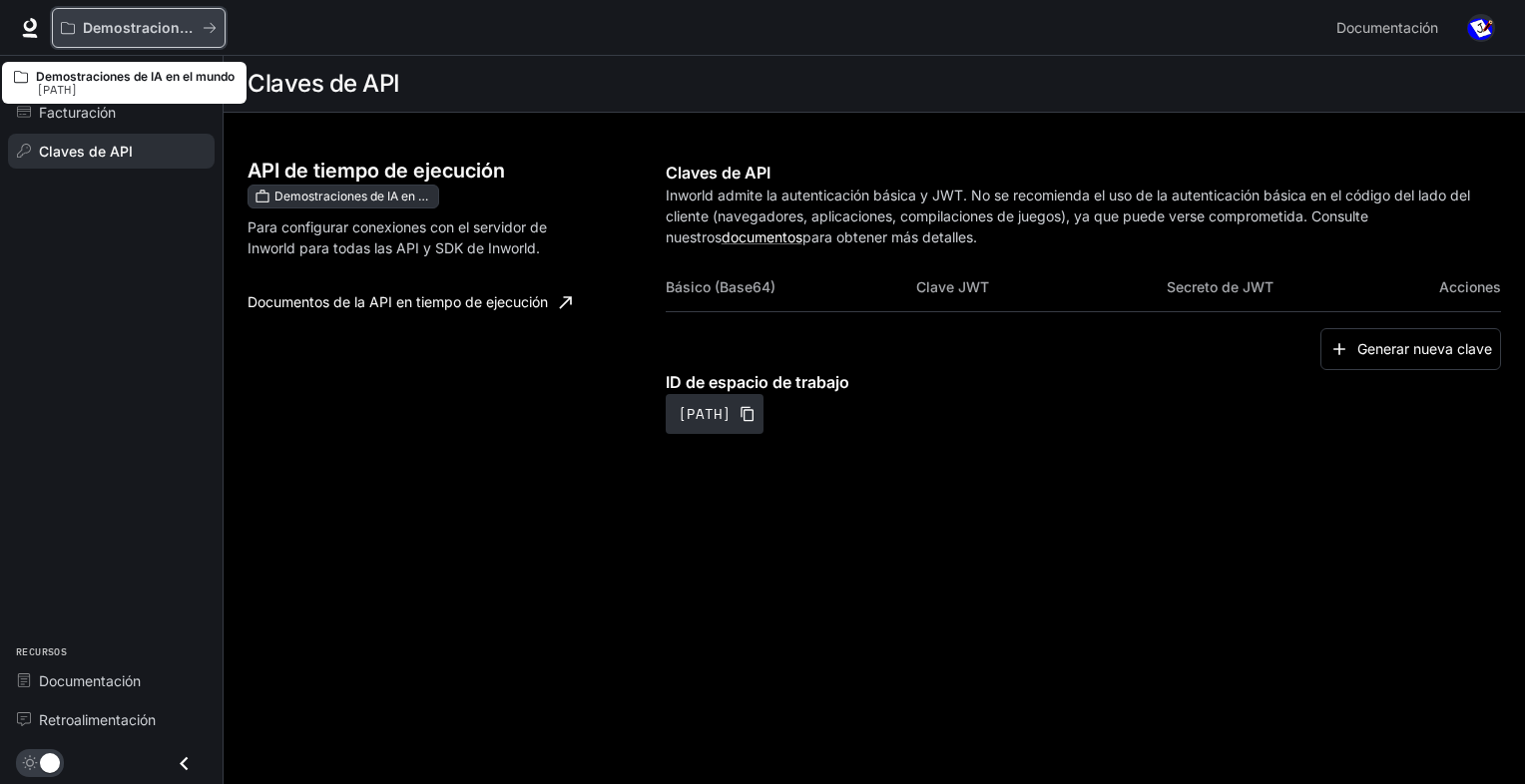 click on "Demostraciones de IA en el mundo" at bounding box center [139, 28] 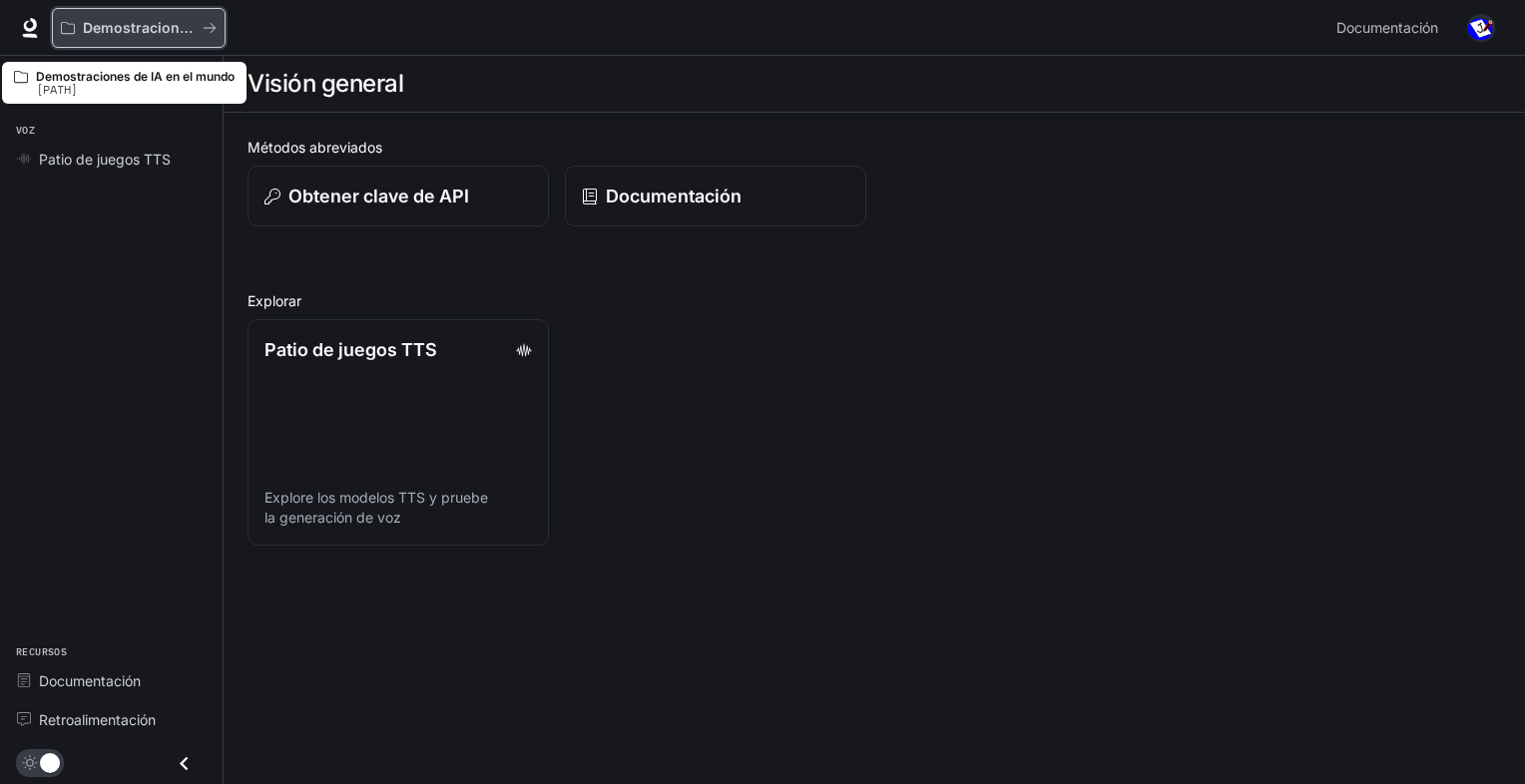 click at bounding box center (68, 28) 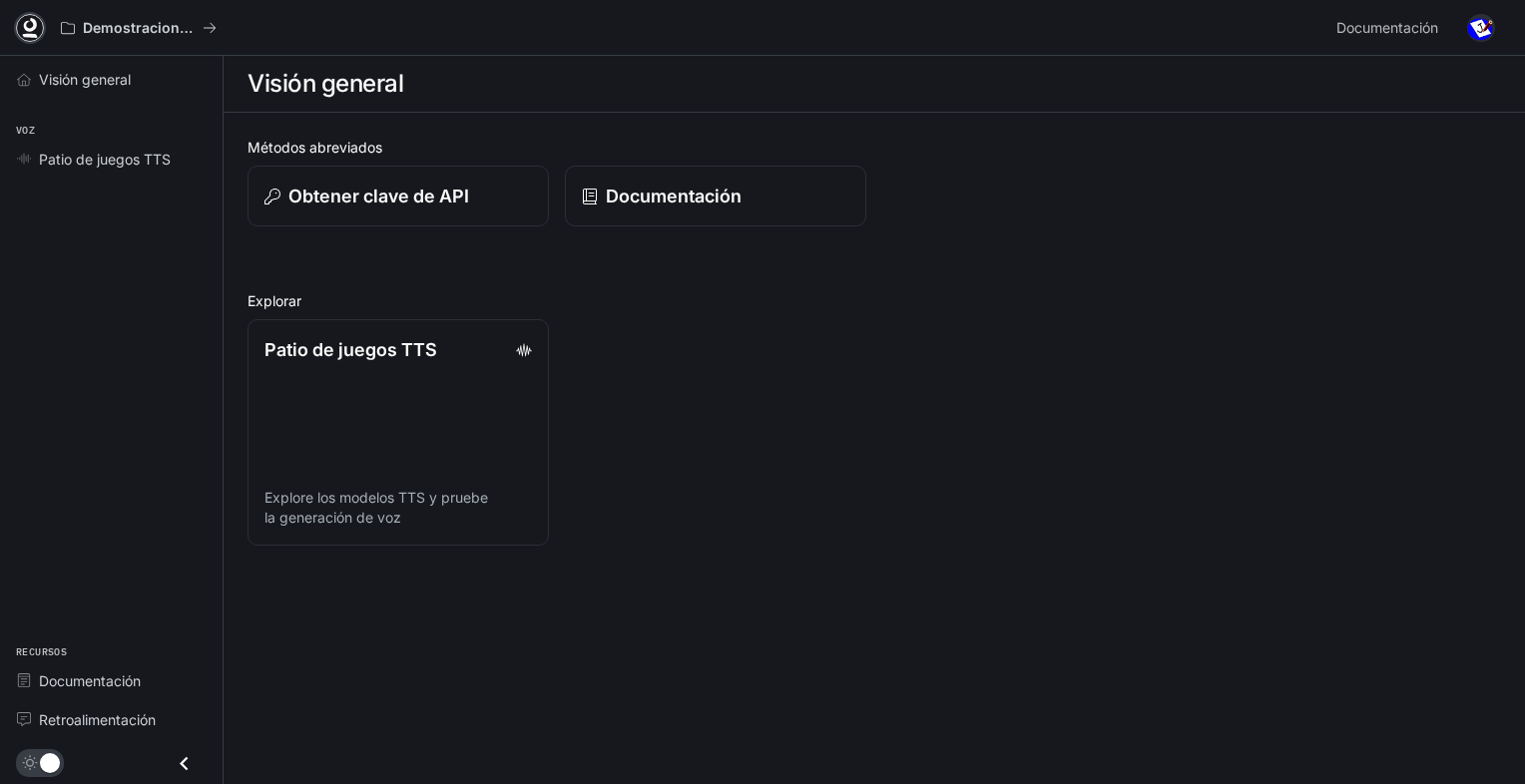 click at bounding box center (30, 25) 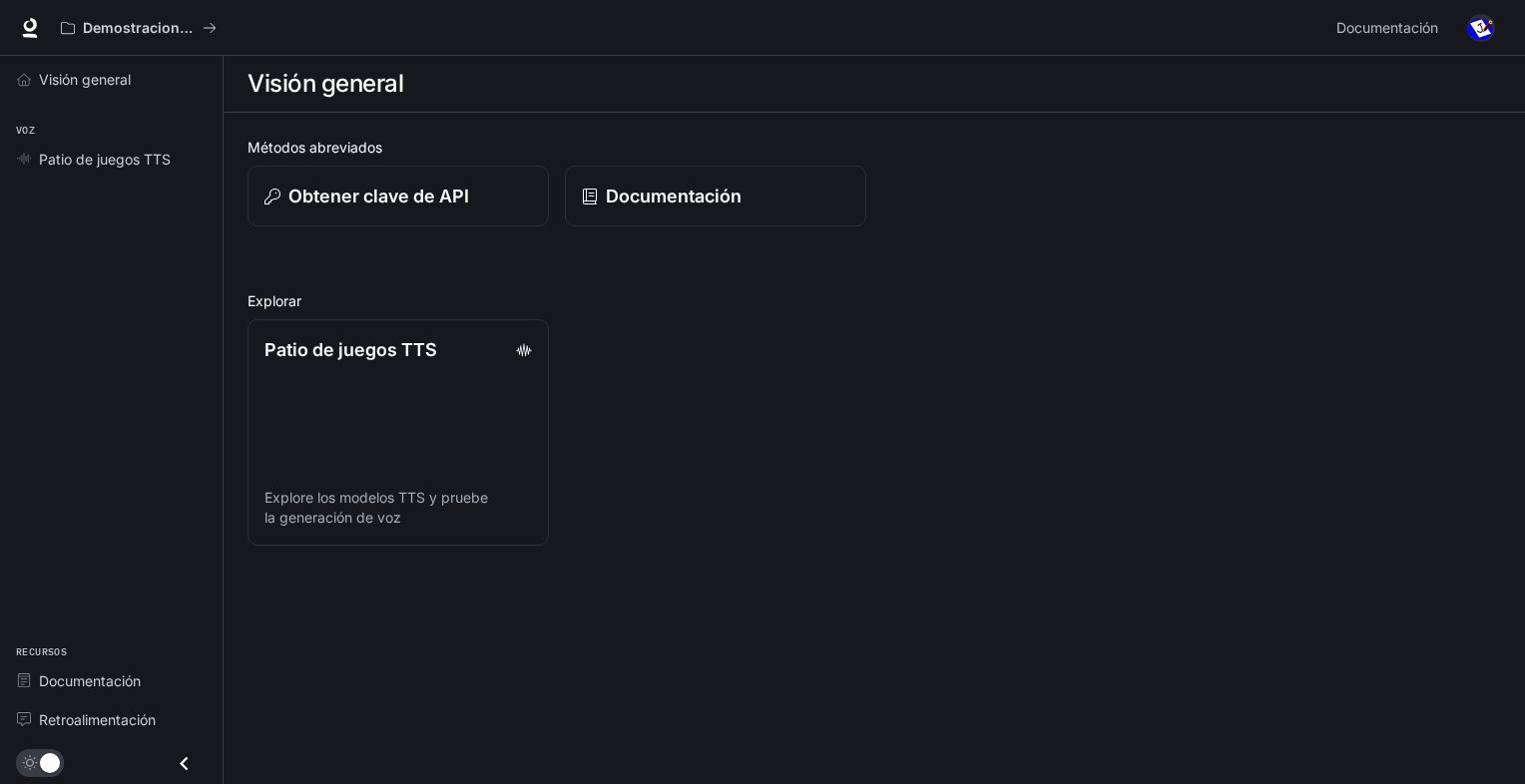 scroll, scrollTop: 0, scrollLeft: 0, axis: both 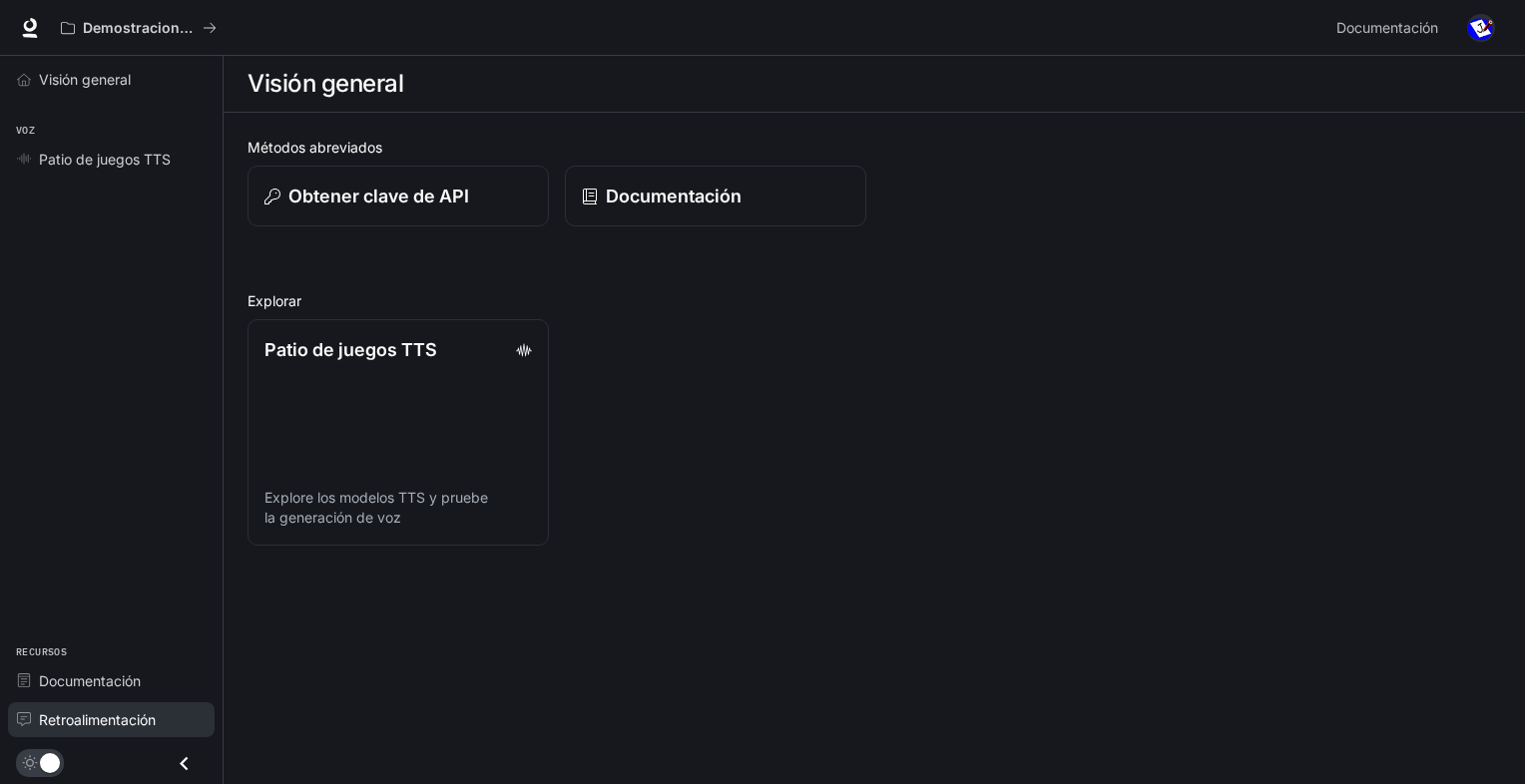 click on "Retroalimentación" at bounding box center (97, 719) 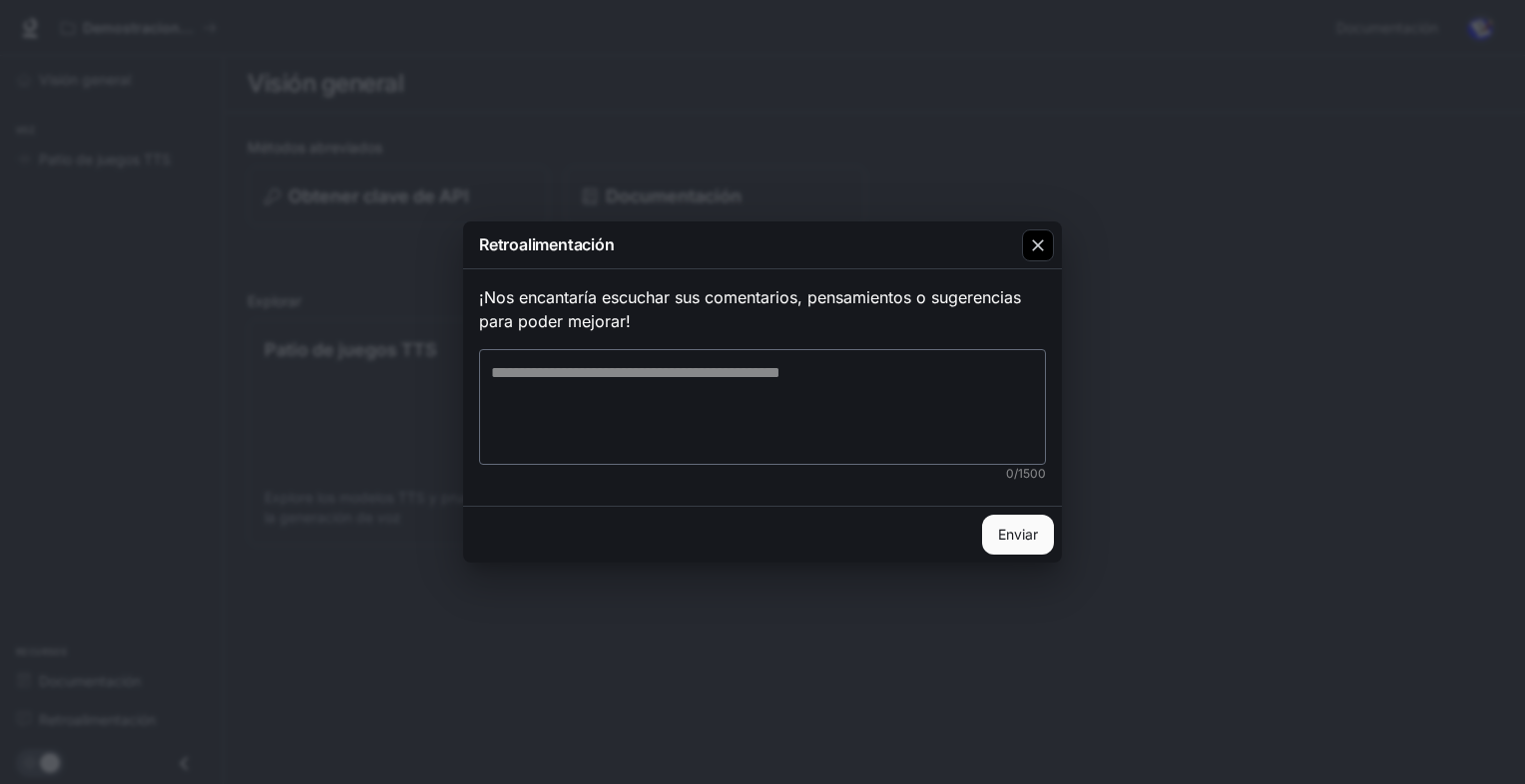 click at bounding box center (1038, 245) 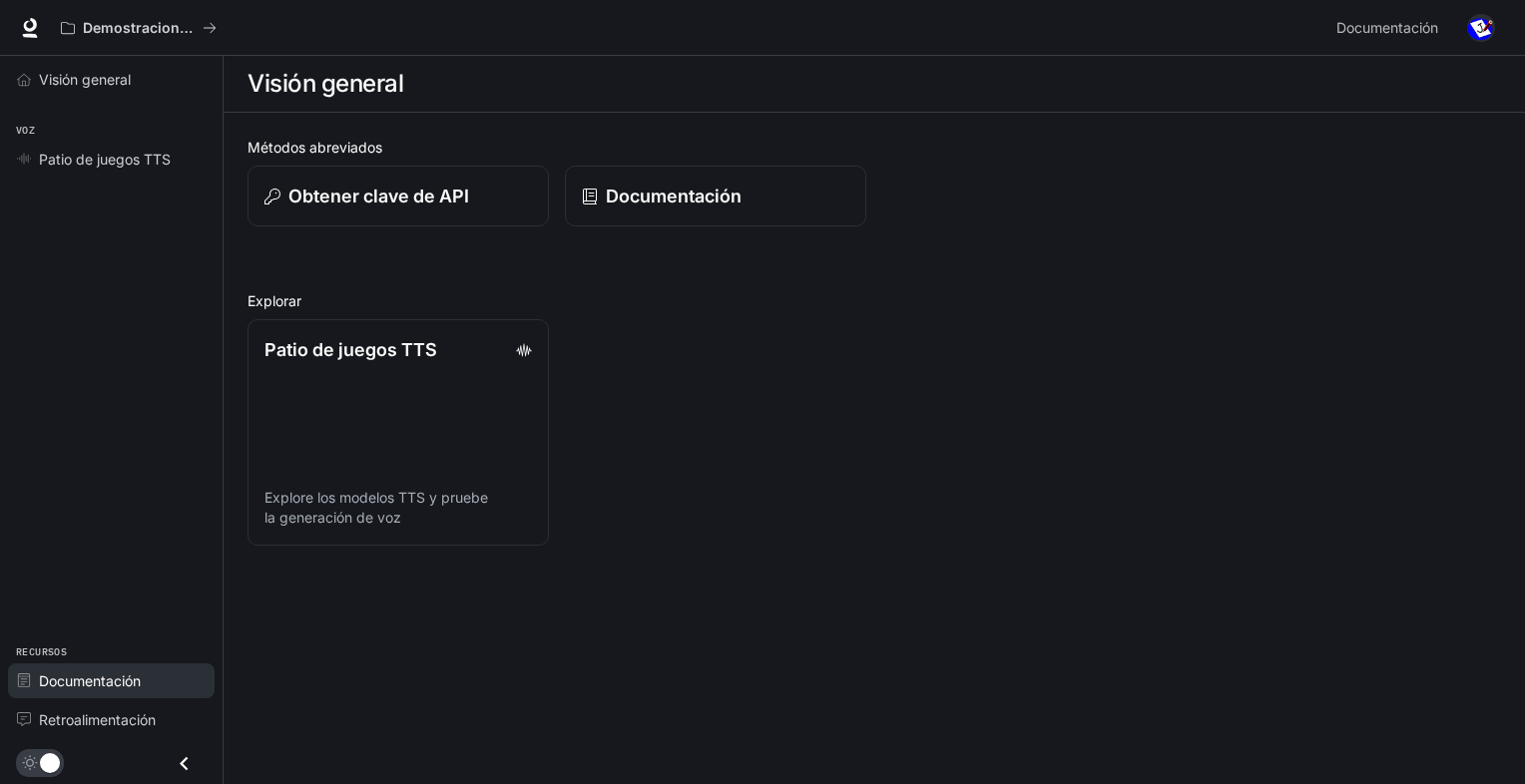 click on "Documentación" at bounding box center [90, 680] 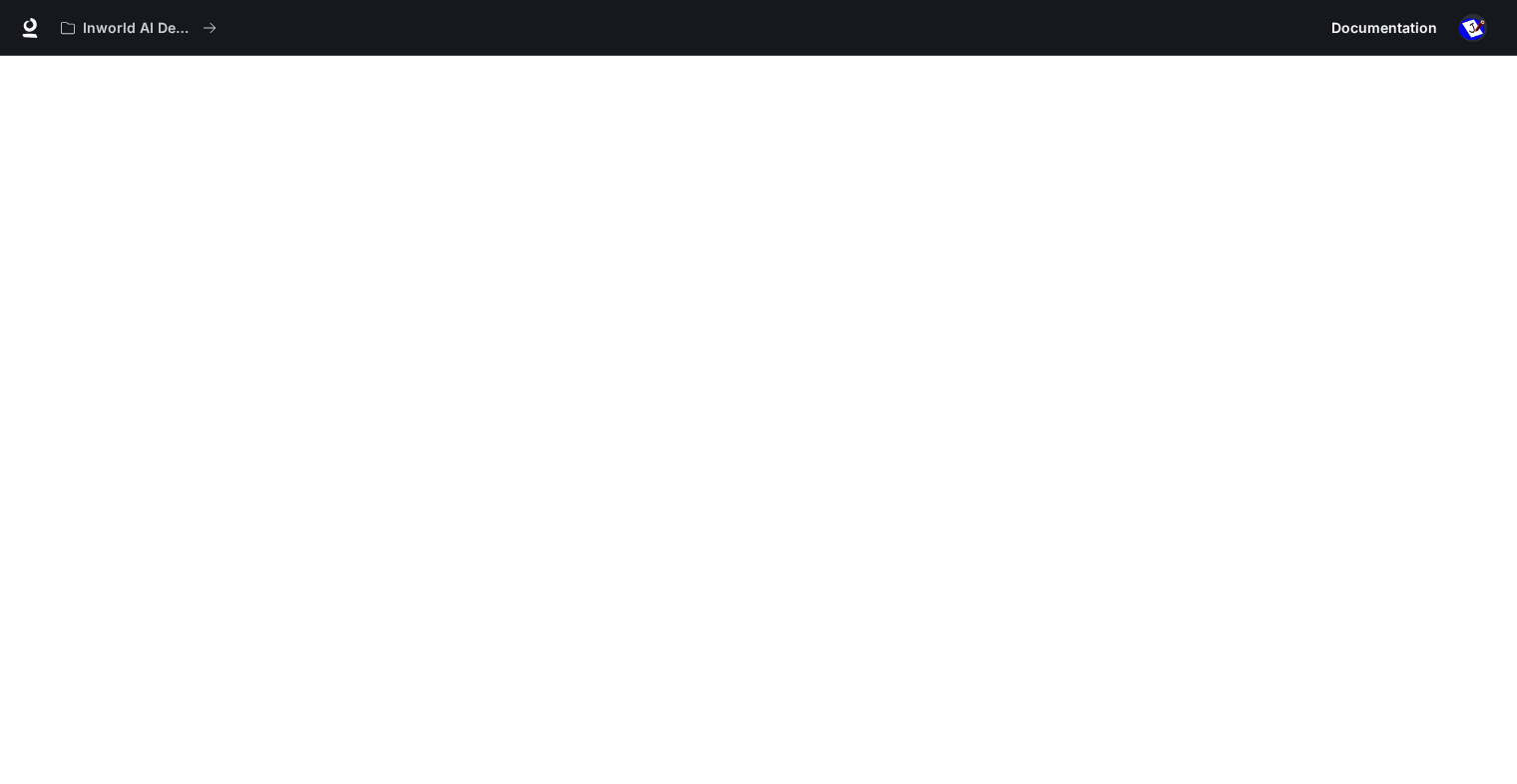 scroll, scrollTop: 0, scrollLeft: 0, axis: both 